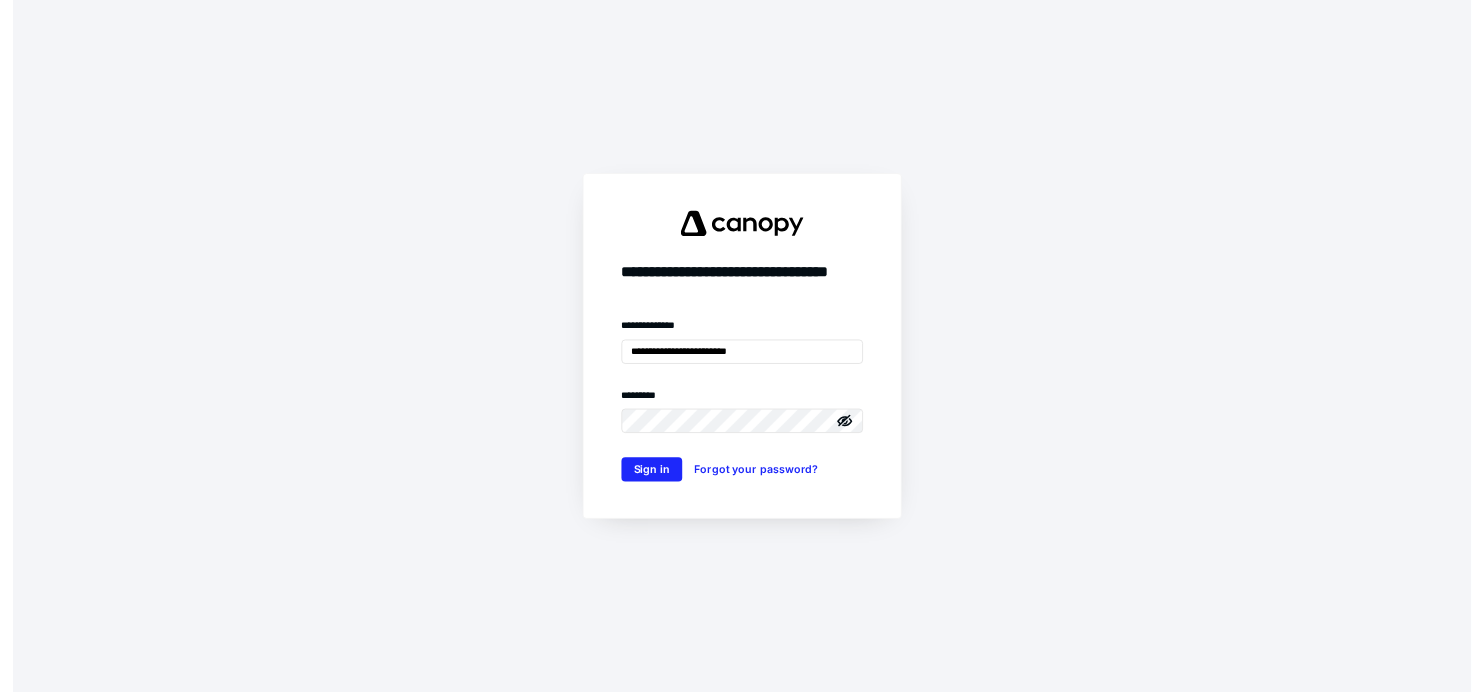 scroll, scrollTop: 0, scrollLeft: 0, axis: both 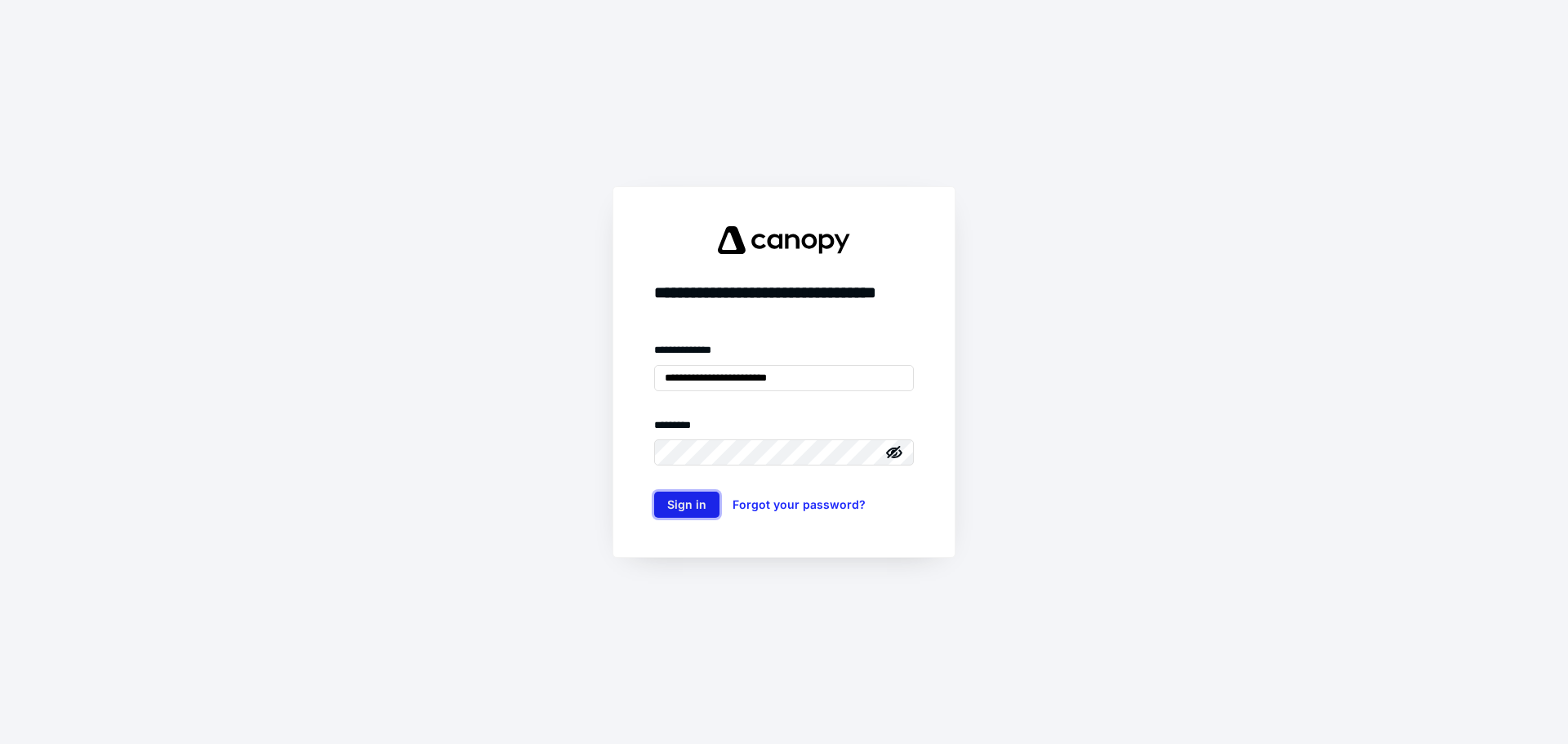 click on "Sign in" at bounding box center [687, 505] 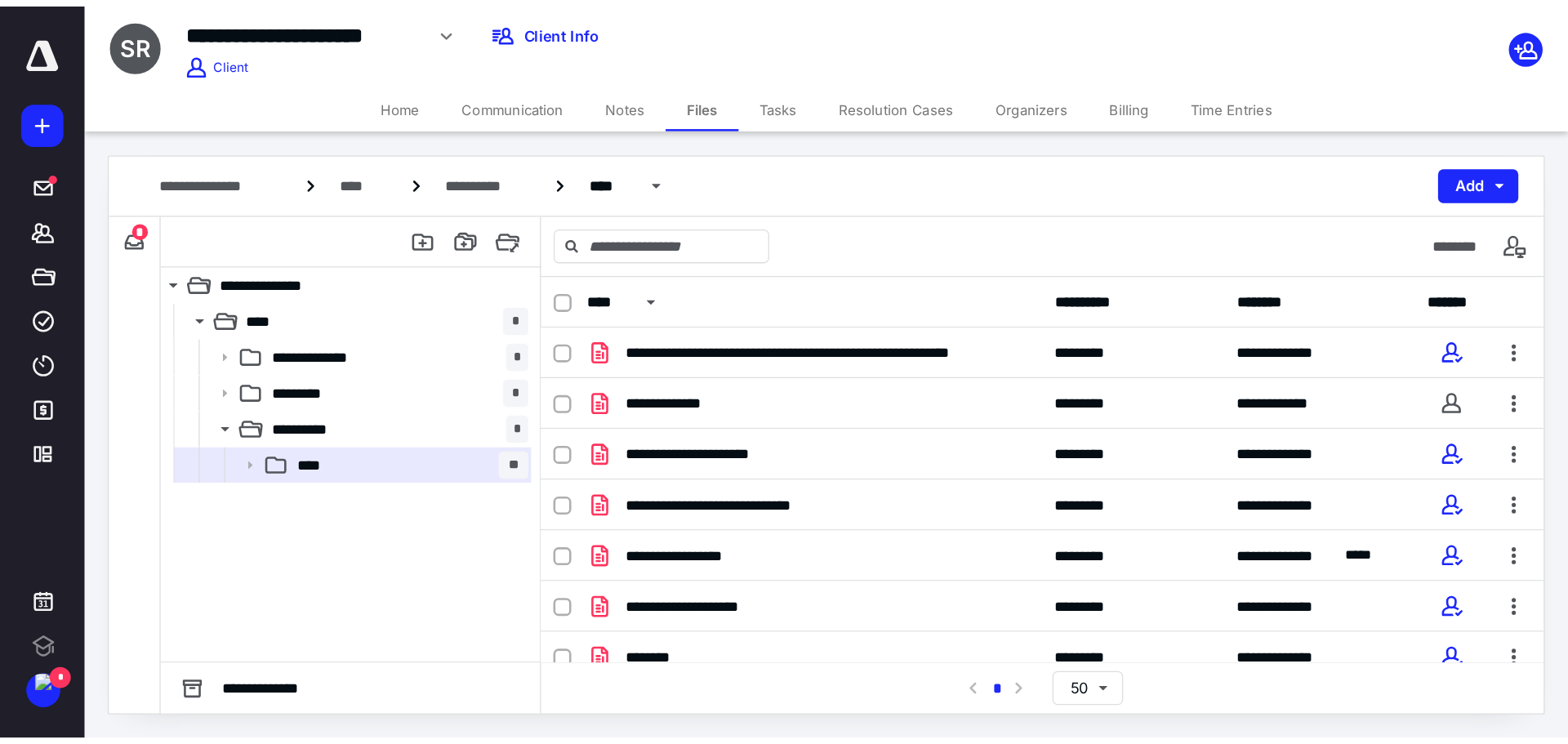 scroll, scrollTop: 0, scrollLeft: 0, axis: both 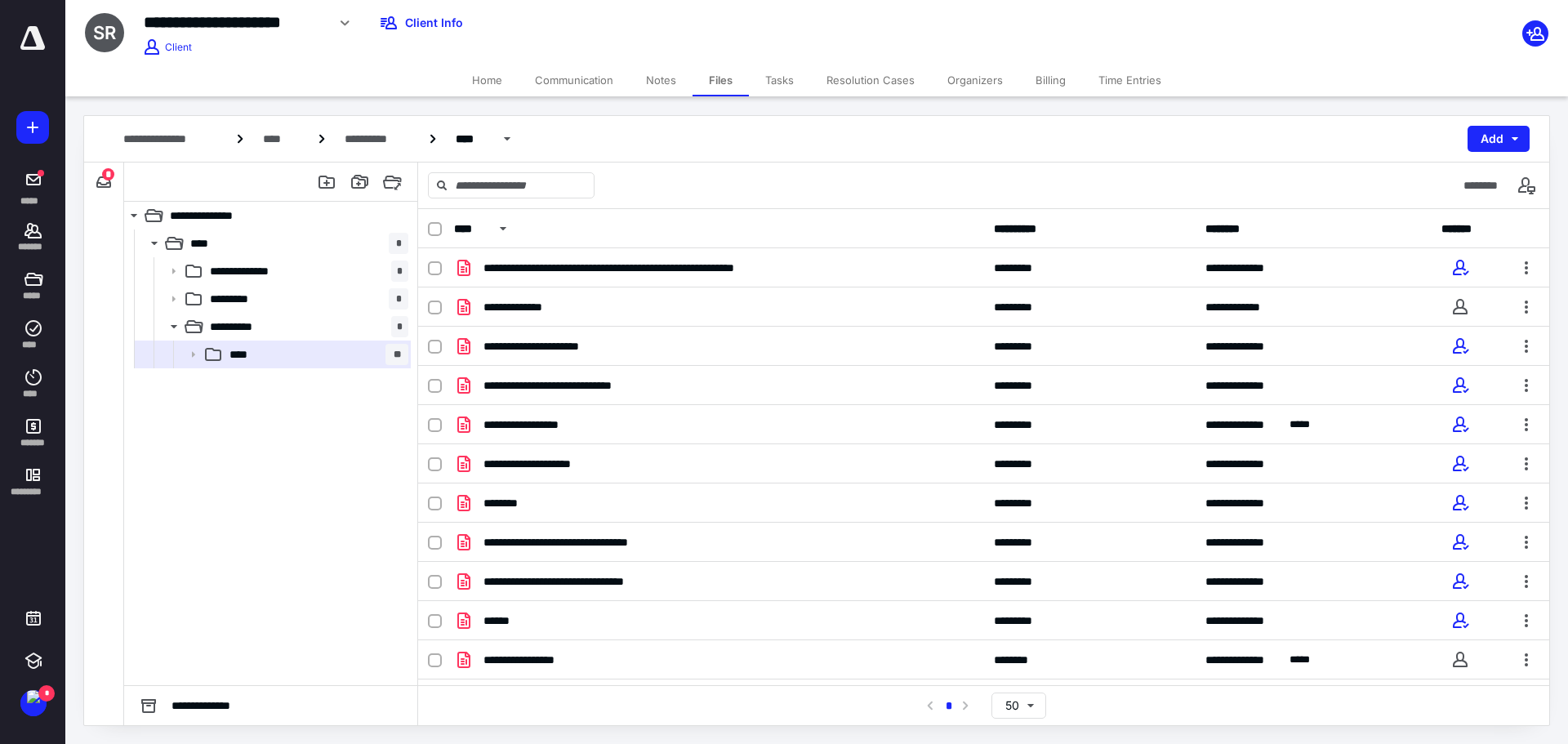 click on "**********" at bounding box center [817, 421] 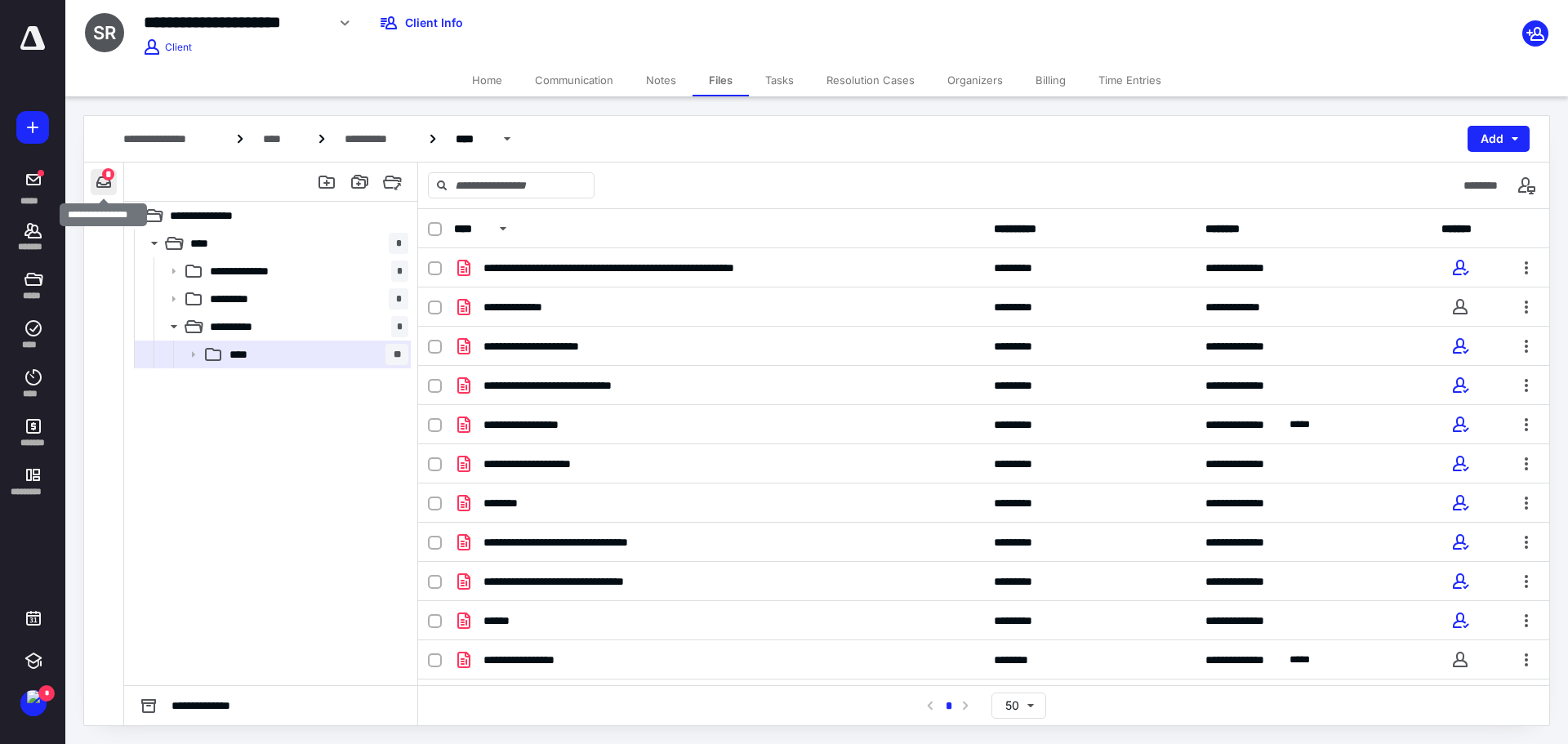 click at bounding box center [104, 182] 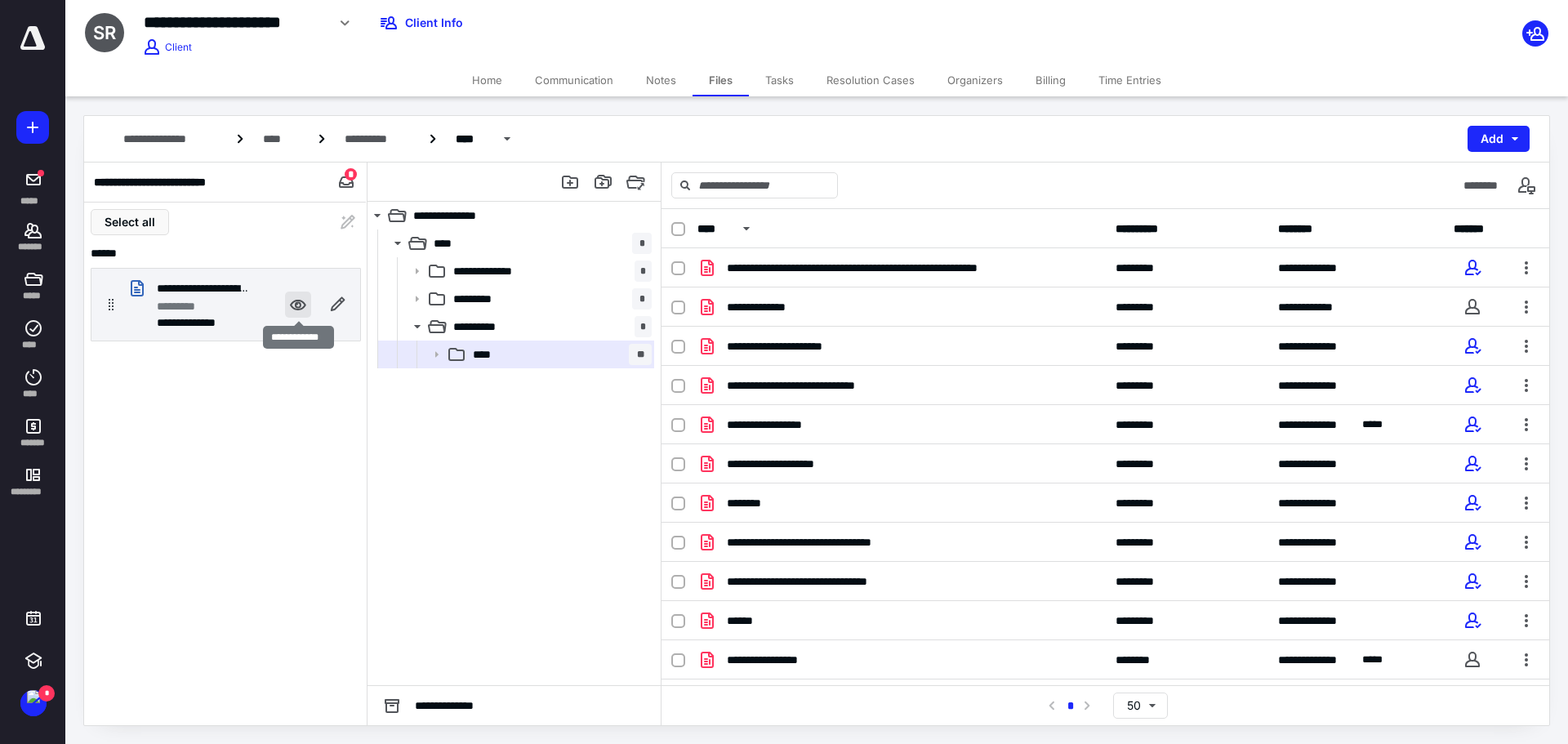 click at bounding box center (298, 305) 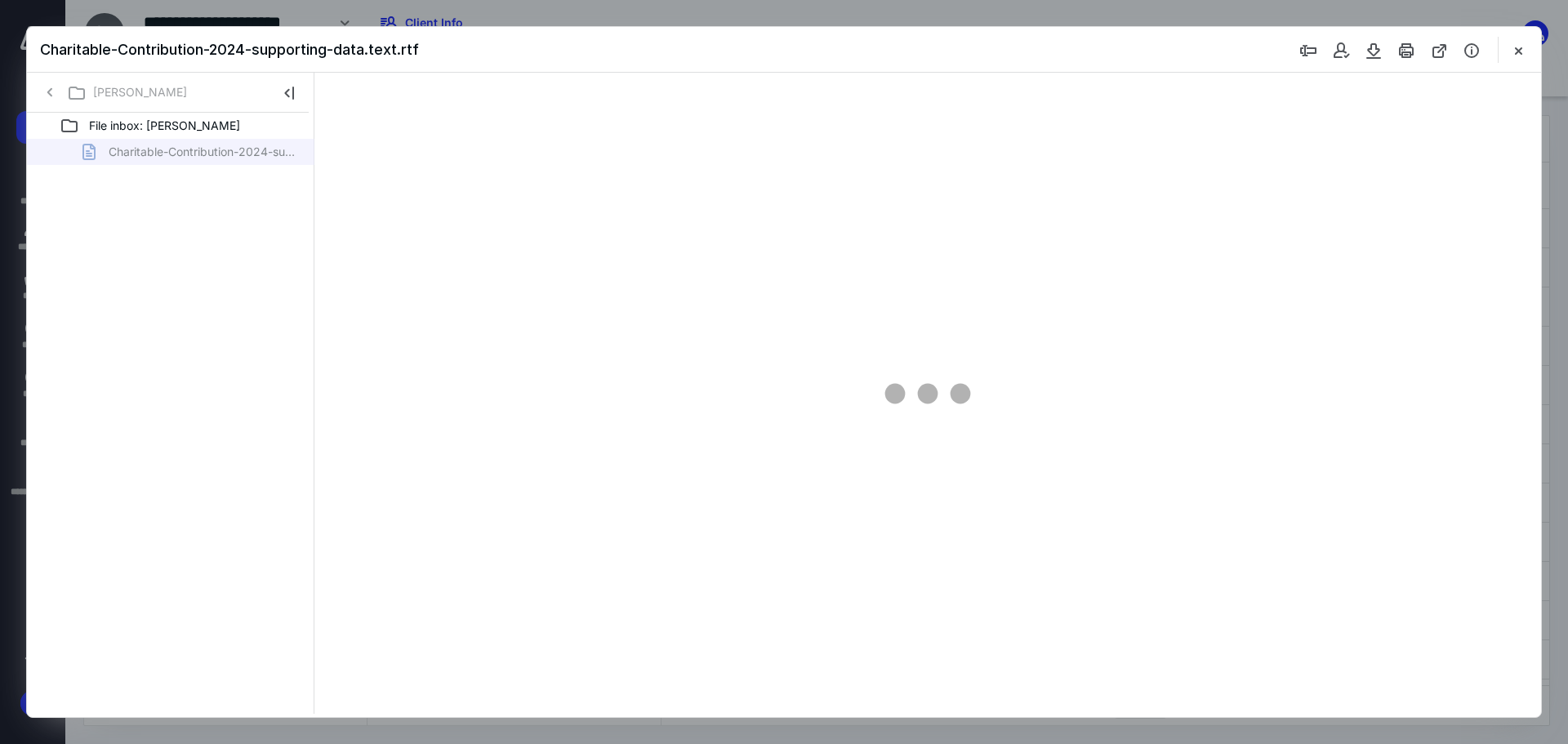 scroll, scrollTop: 0, scrollLeft: 0, axis: both 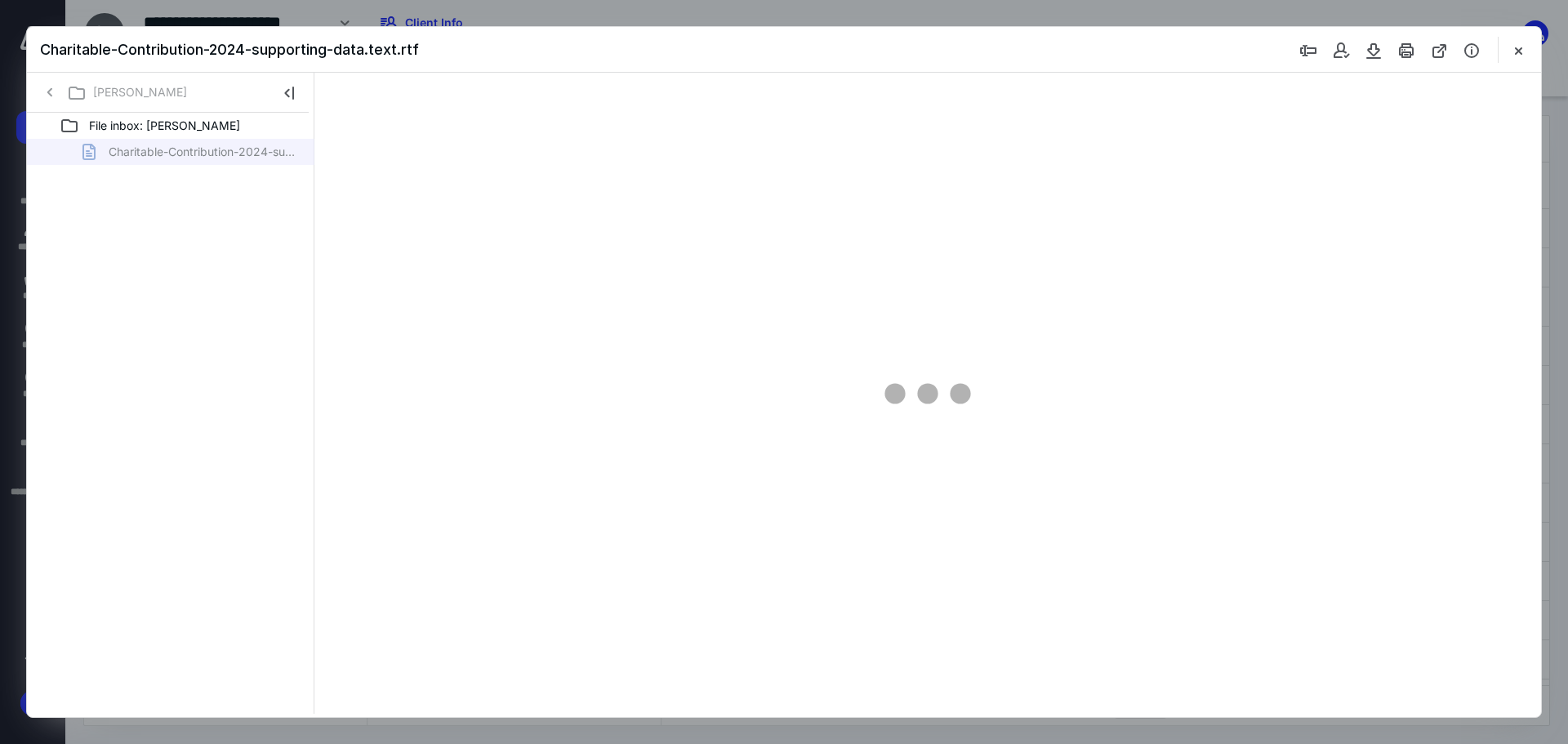 type on "240" 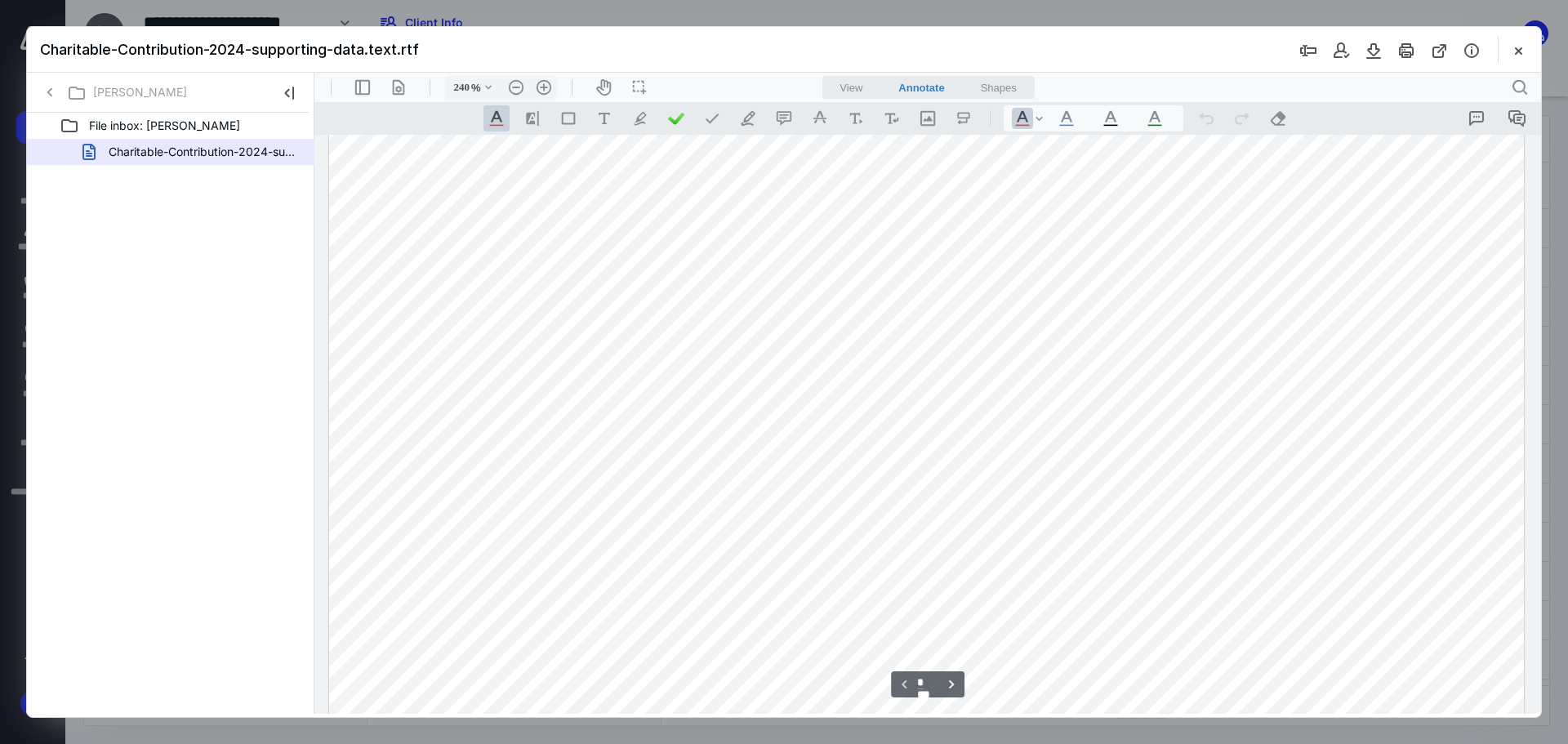 scroll, scrollTop: 817, scrollLeft: 0, axis: vertical 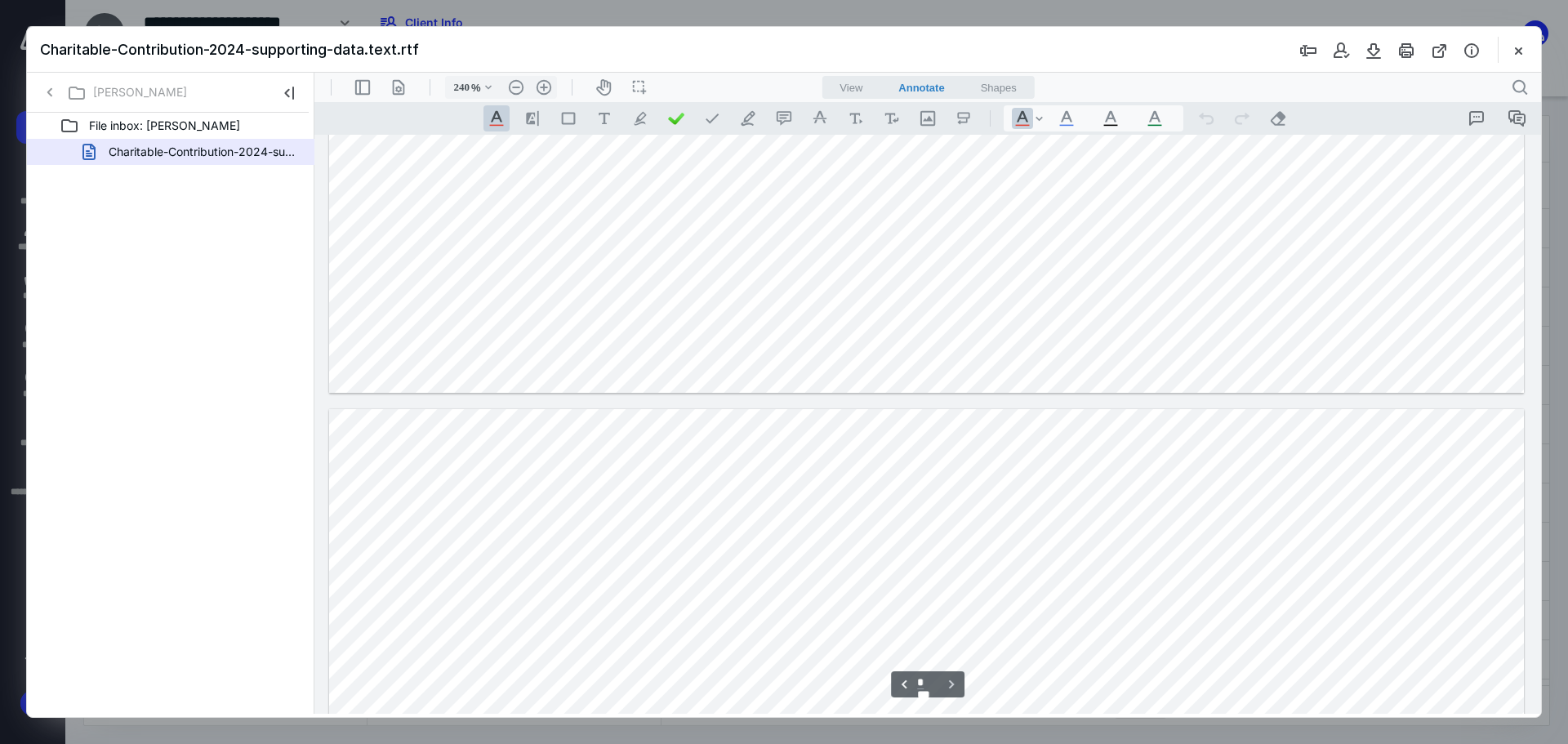 type on "*" 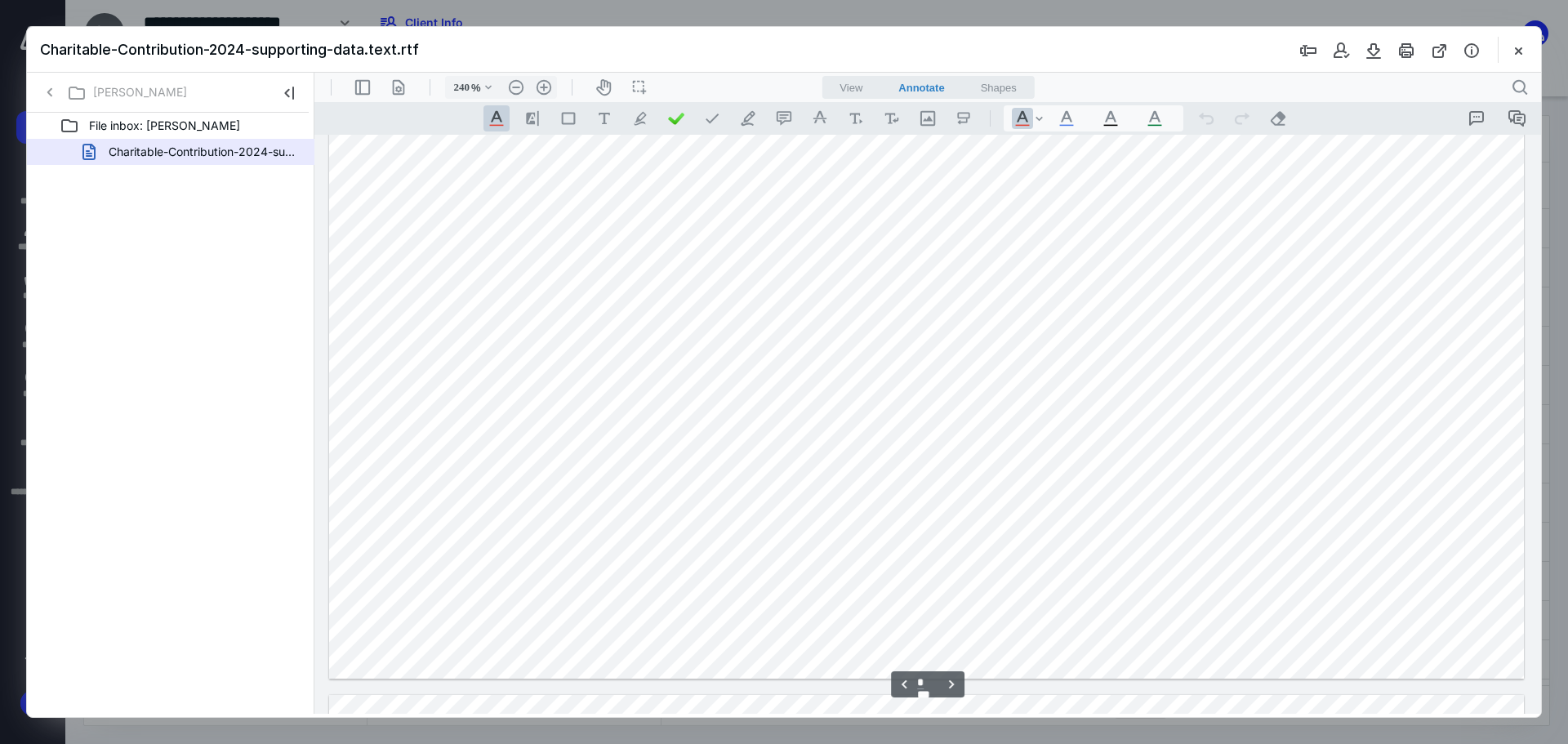 scroll, scrollTop: 2450, scrollLeft: 0, axis: vertical 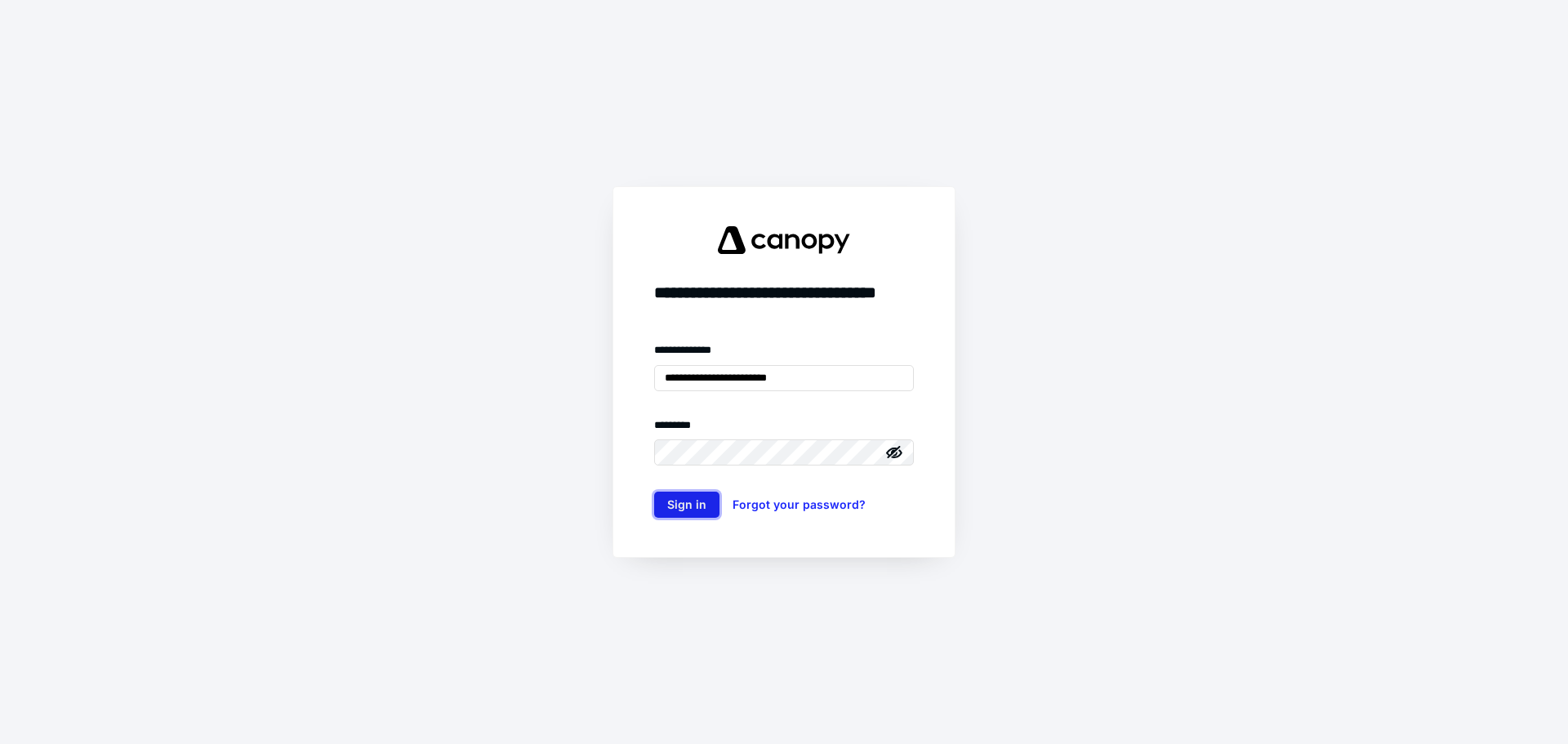 click on "Sign in" at bounding box center [687, 505] 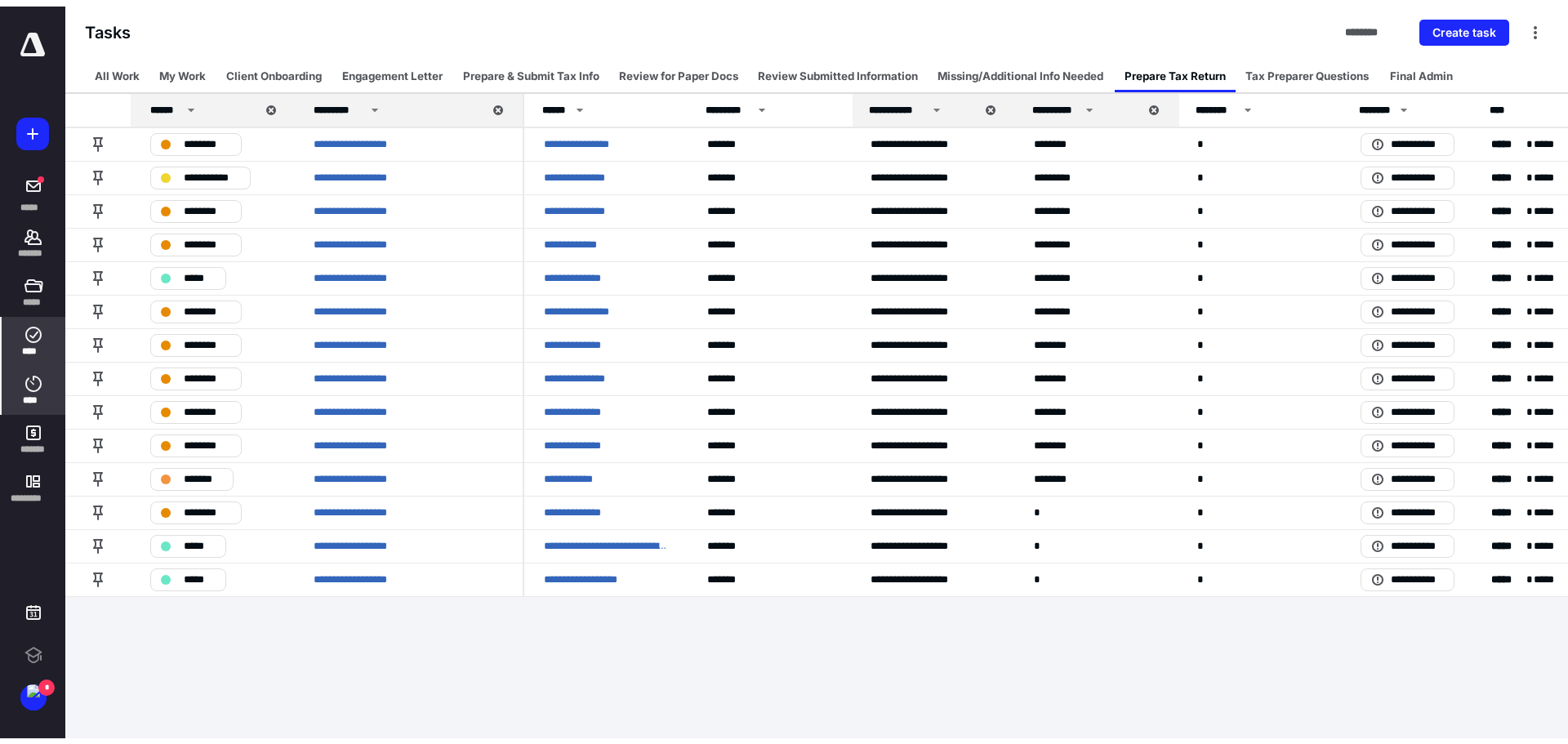 scroll, scrollTop: 0, scrollLeft: 0, axis: both 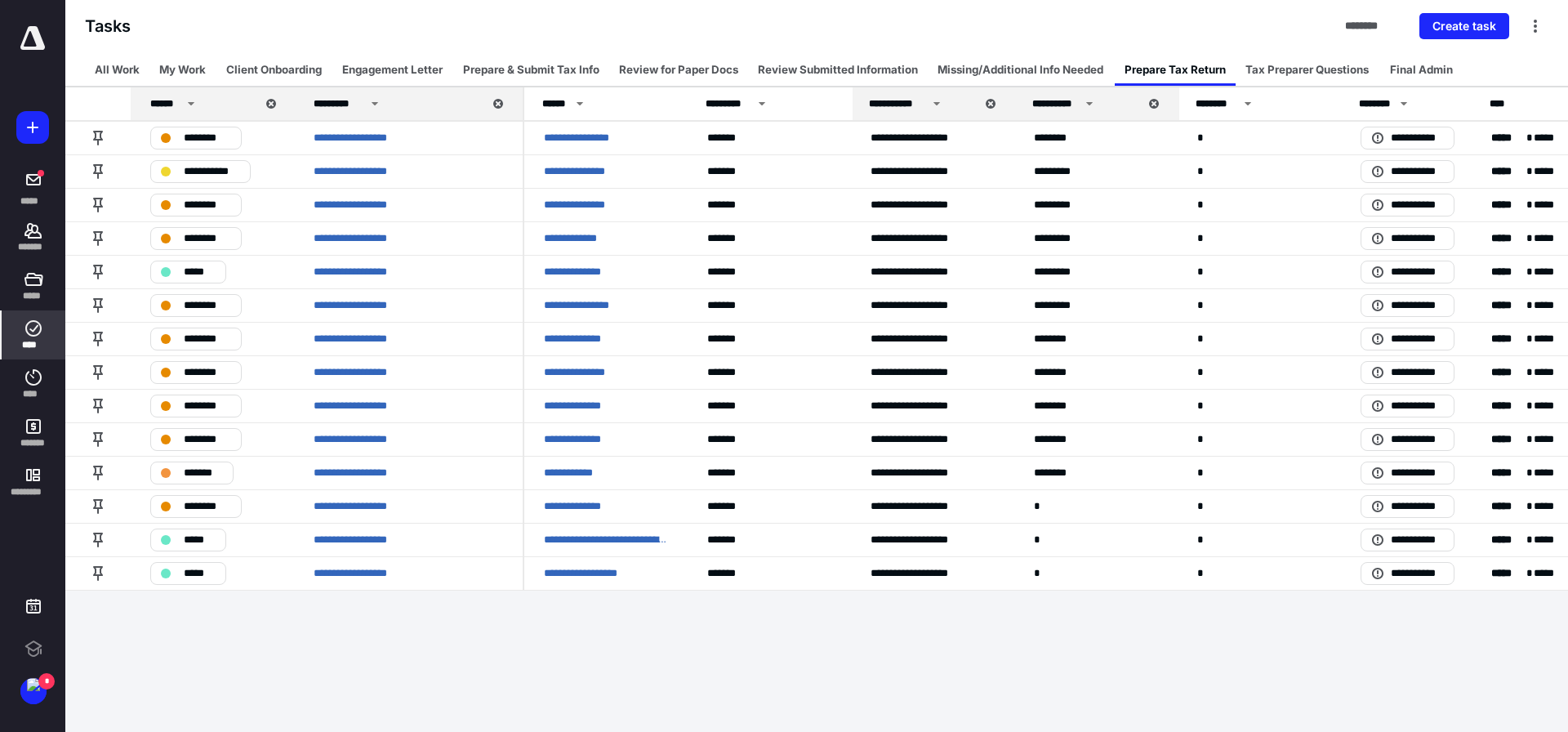 click on "****" at bounding box center [33, 345] 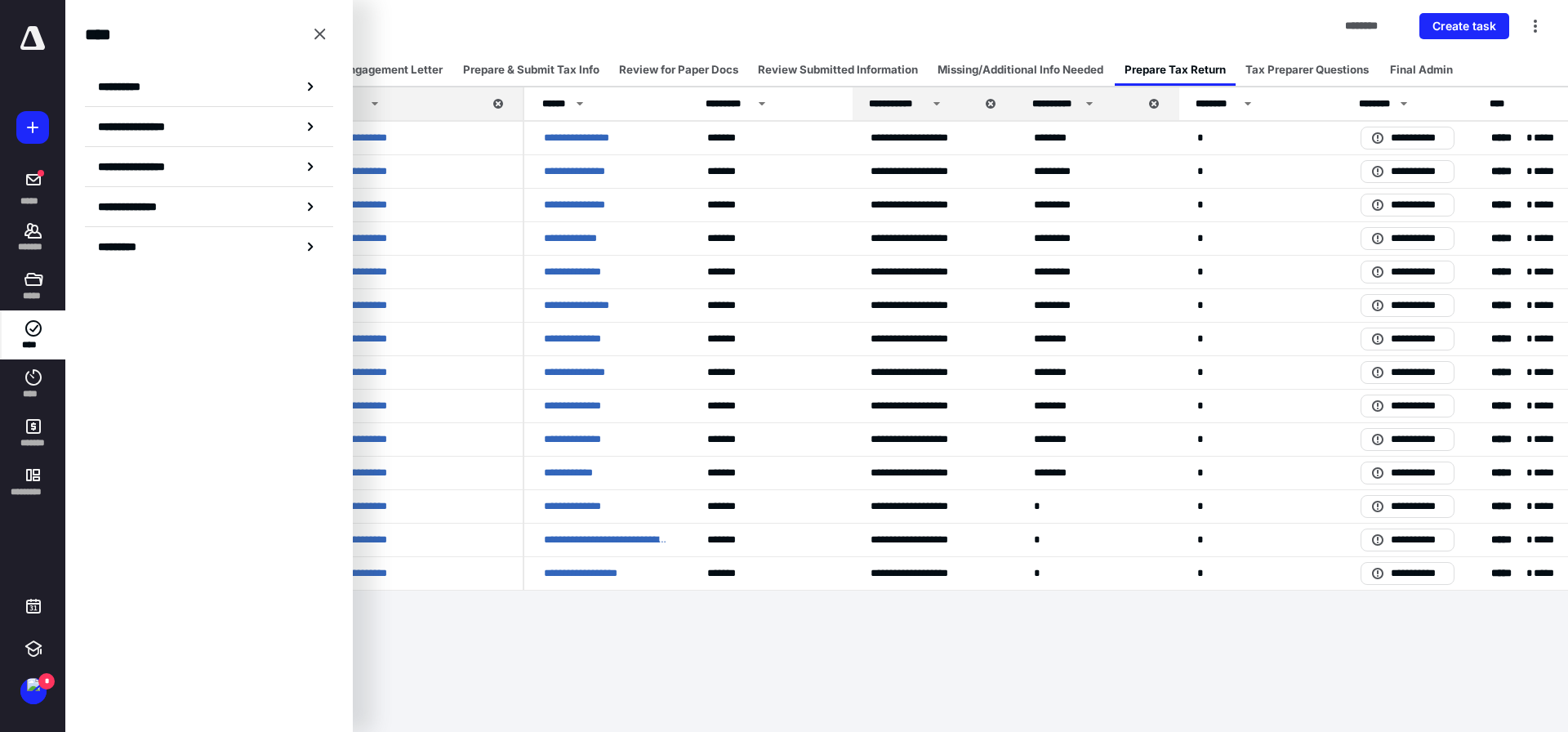 click on "**********" at bounding box center [784, 366] 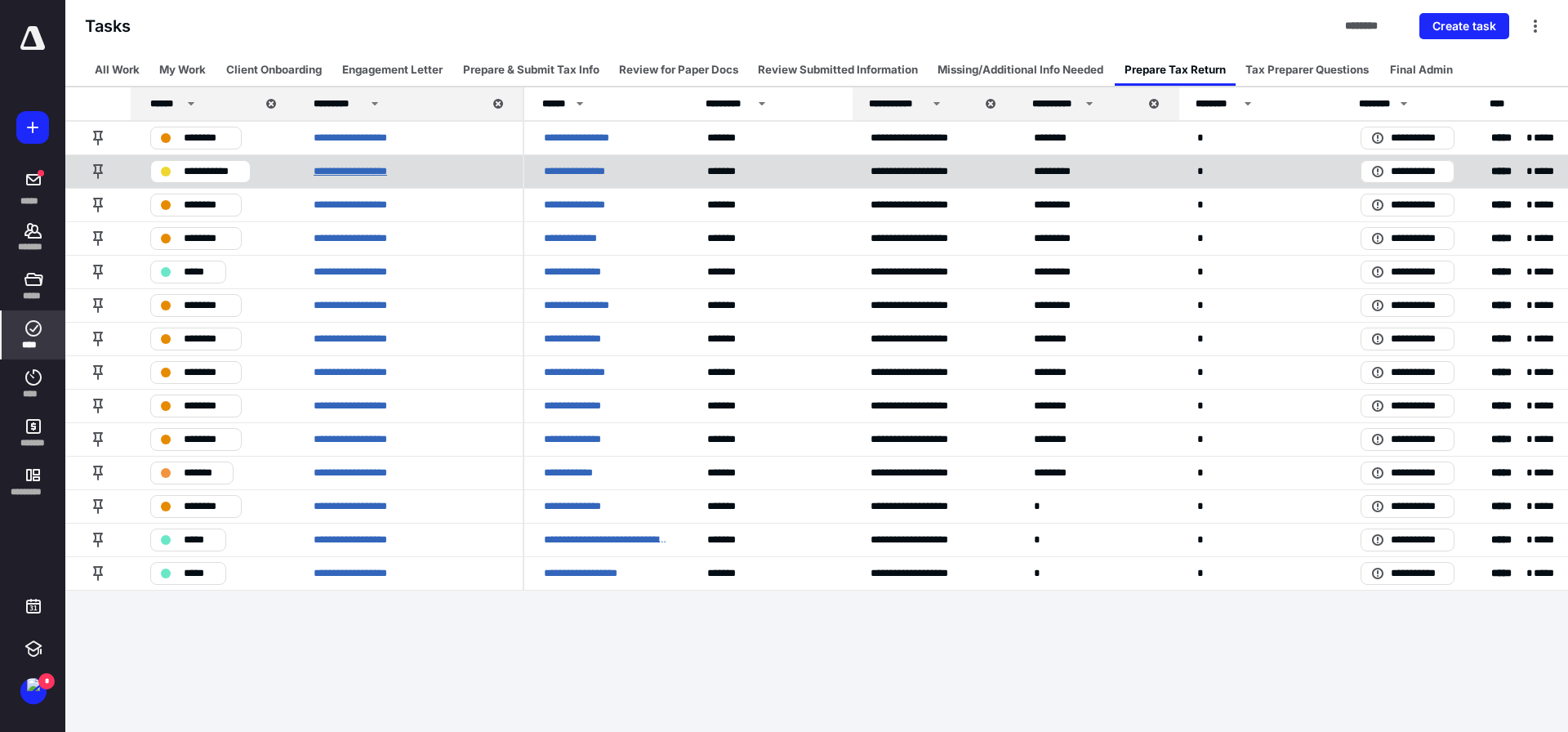 click on "**********" at bounding box center (362, 172) 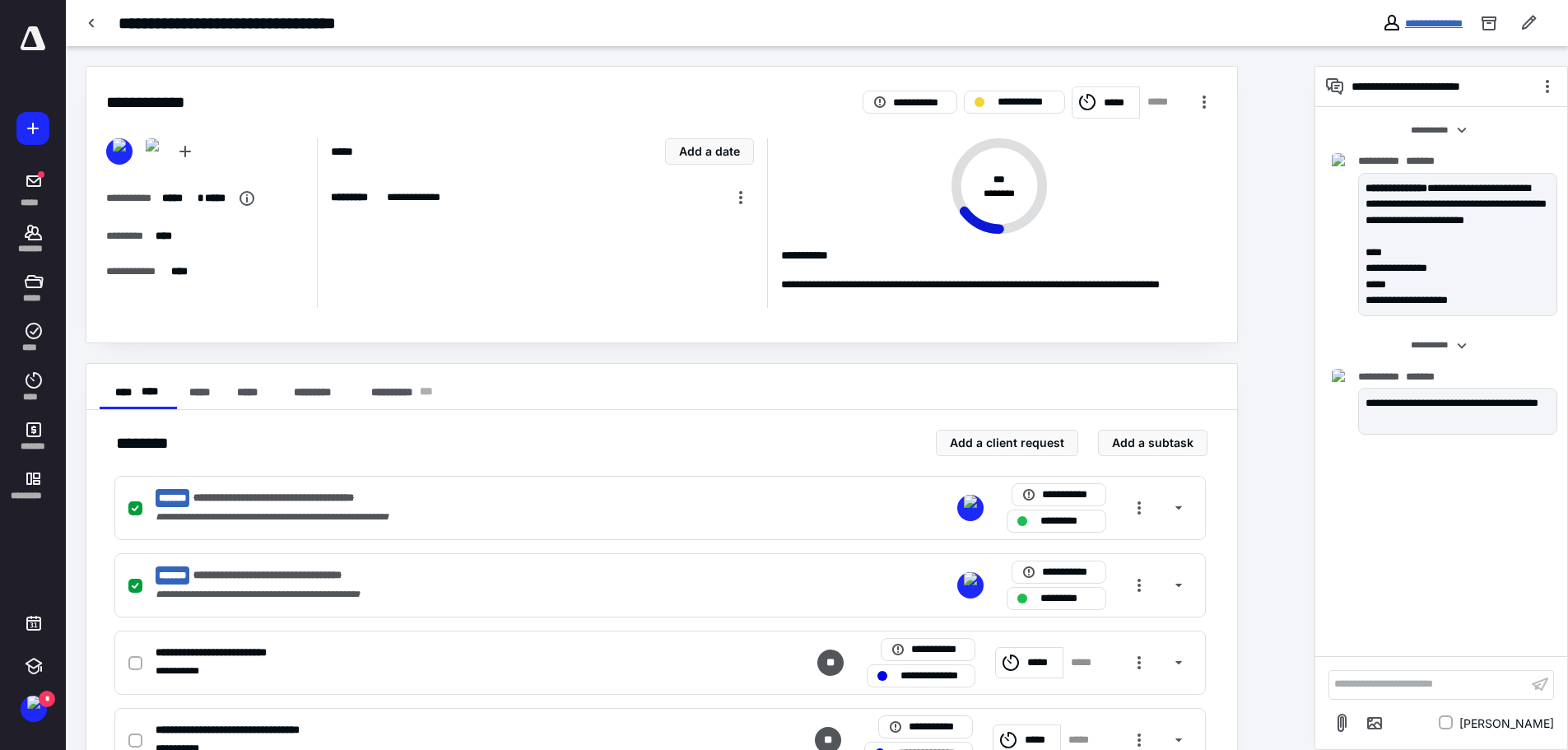 click on "**********" at bounding box center (1434, 23) 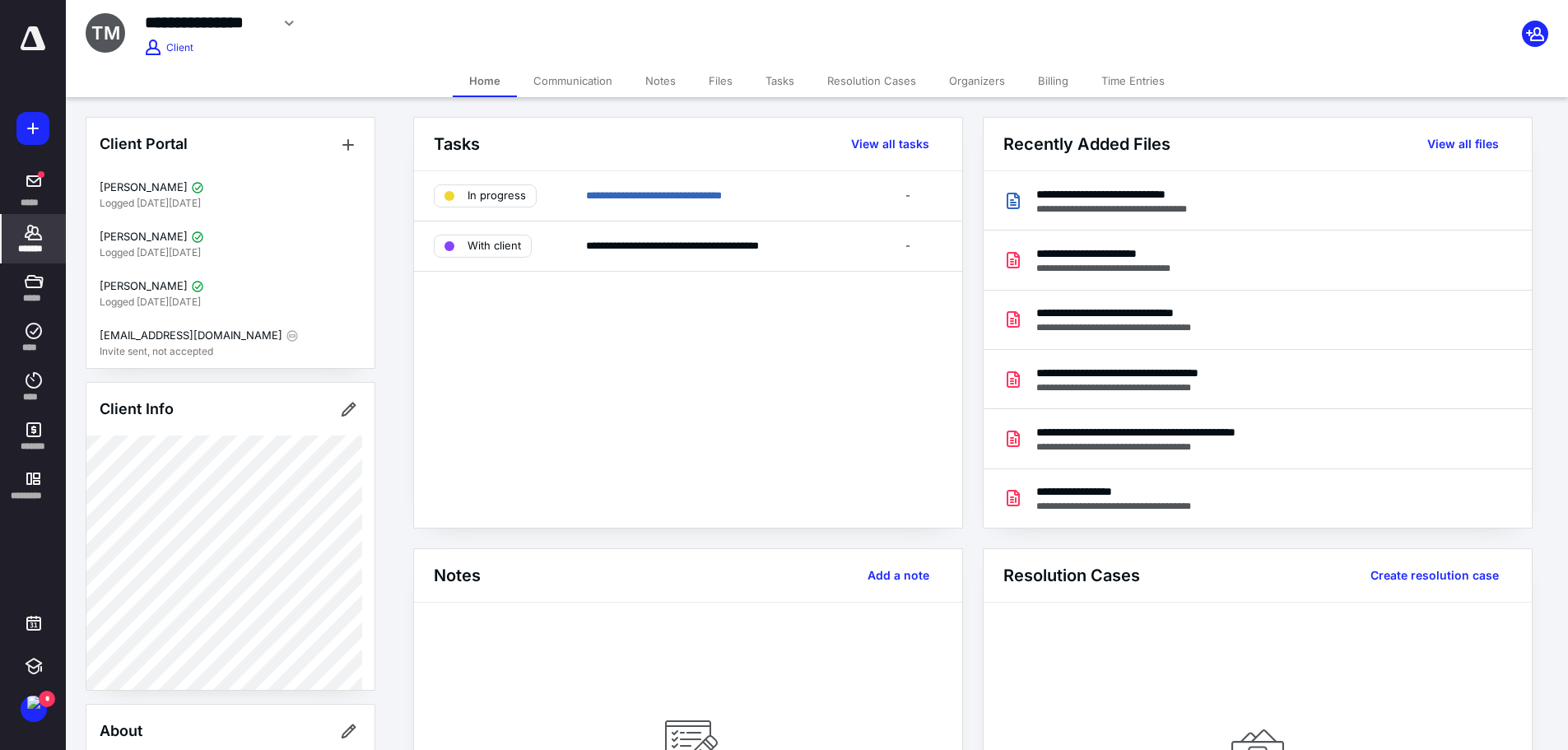 click on "Communication" at bounding box center [573, 81] 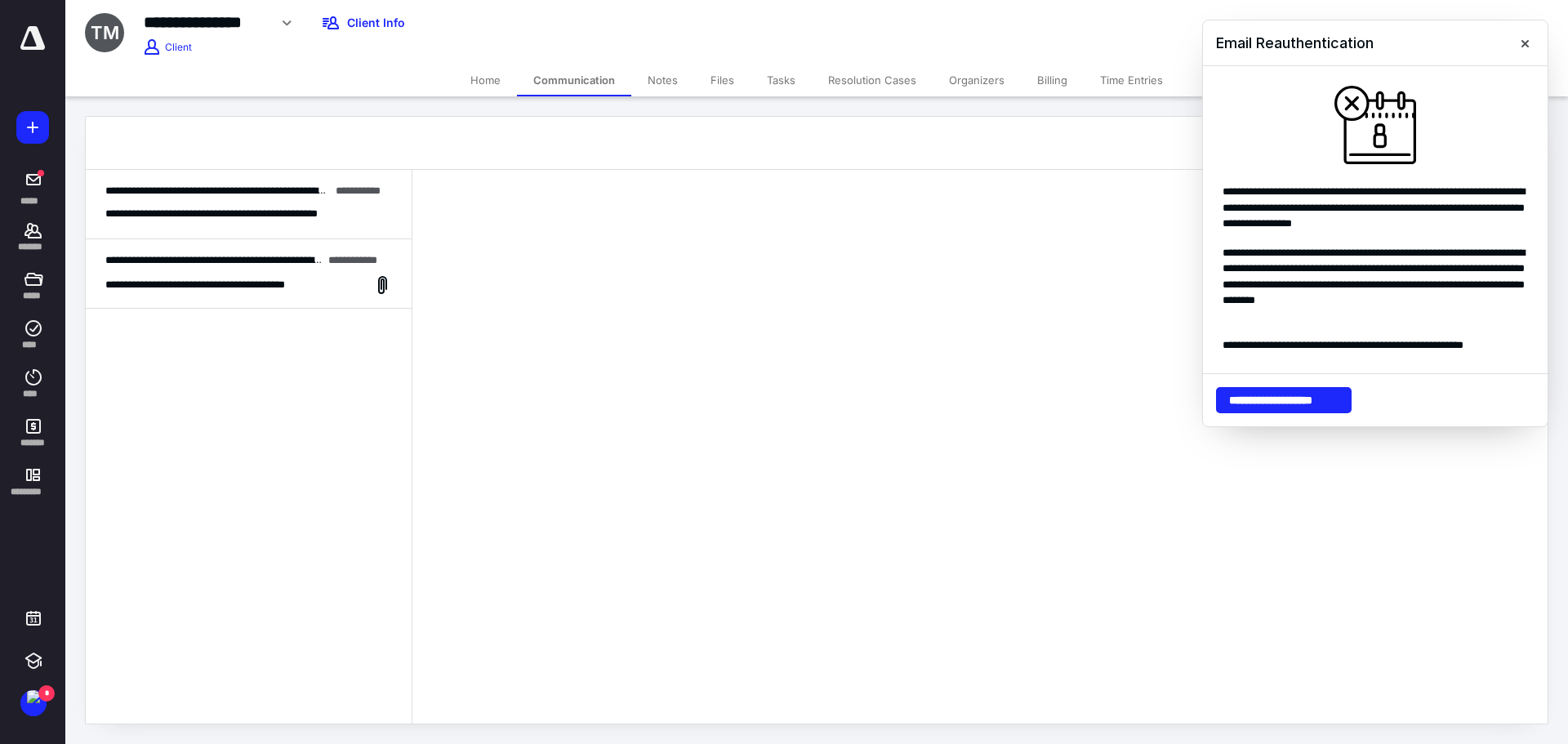 click on "**********" at bounding box center [248, 204] 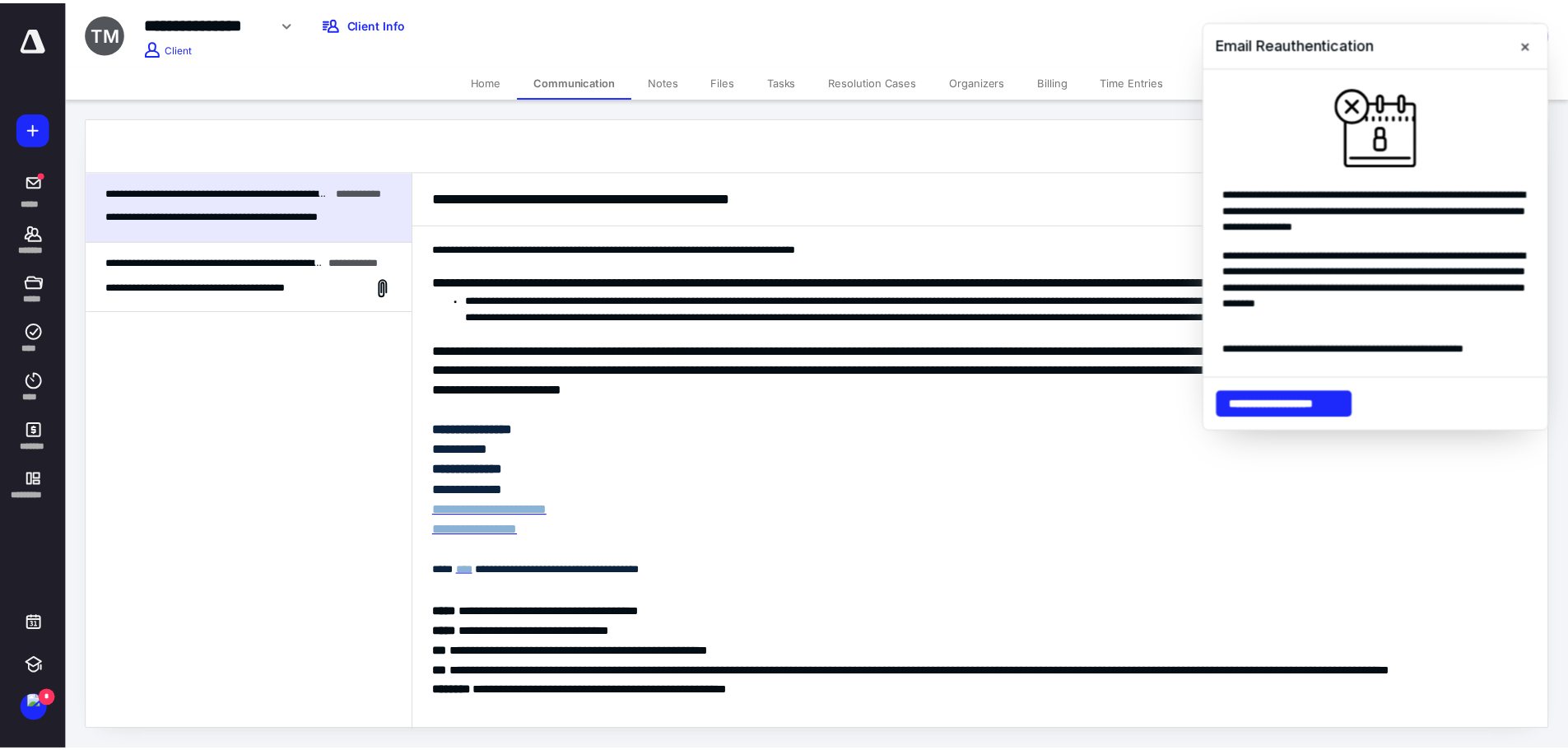 scroll, scrollTop: 412, scrollLeft: 0, axis: vertical 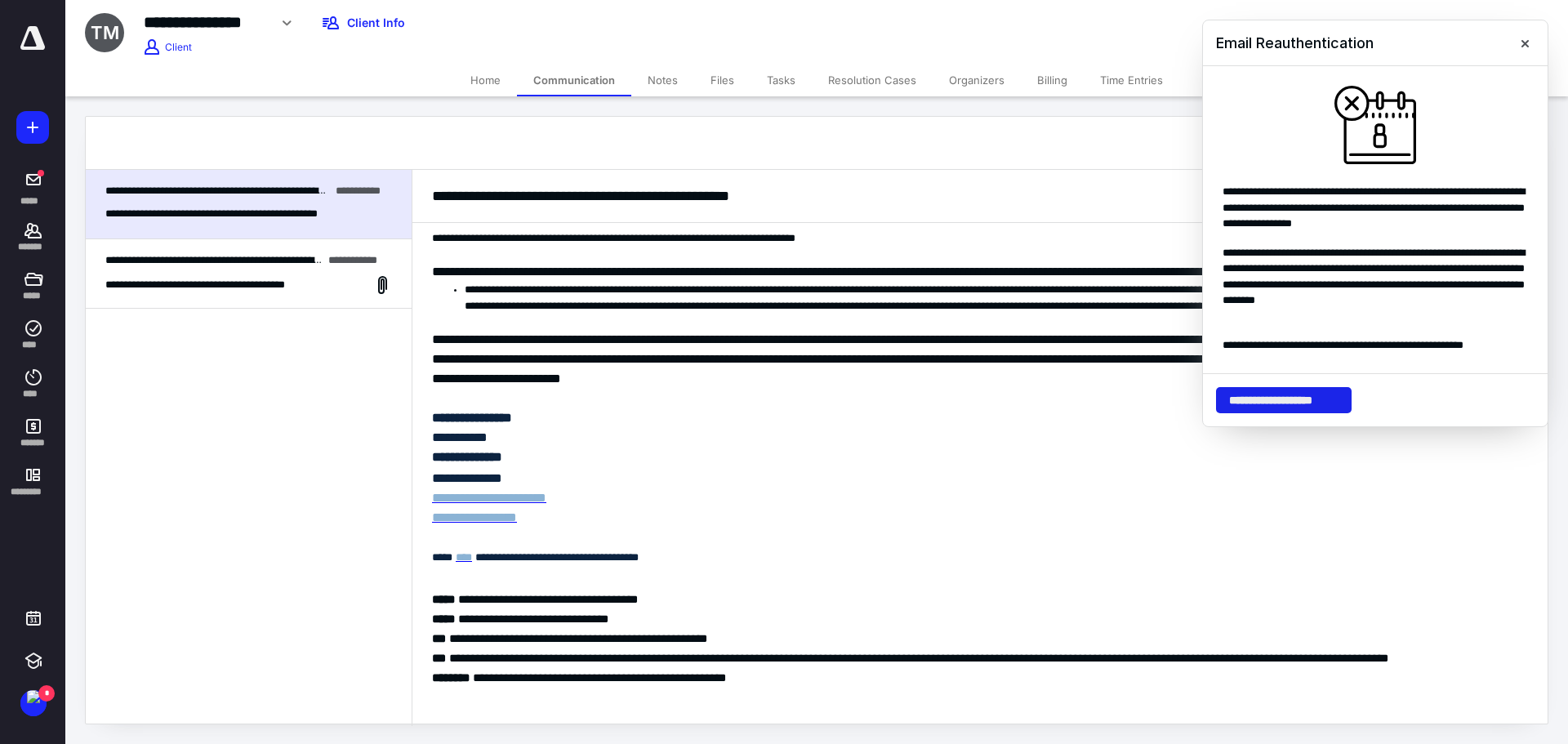 click on "**********" at bounding box center (1284, 400) 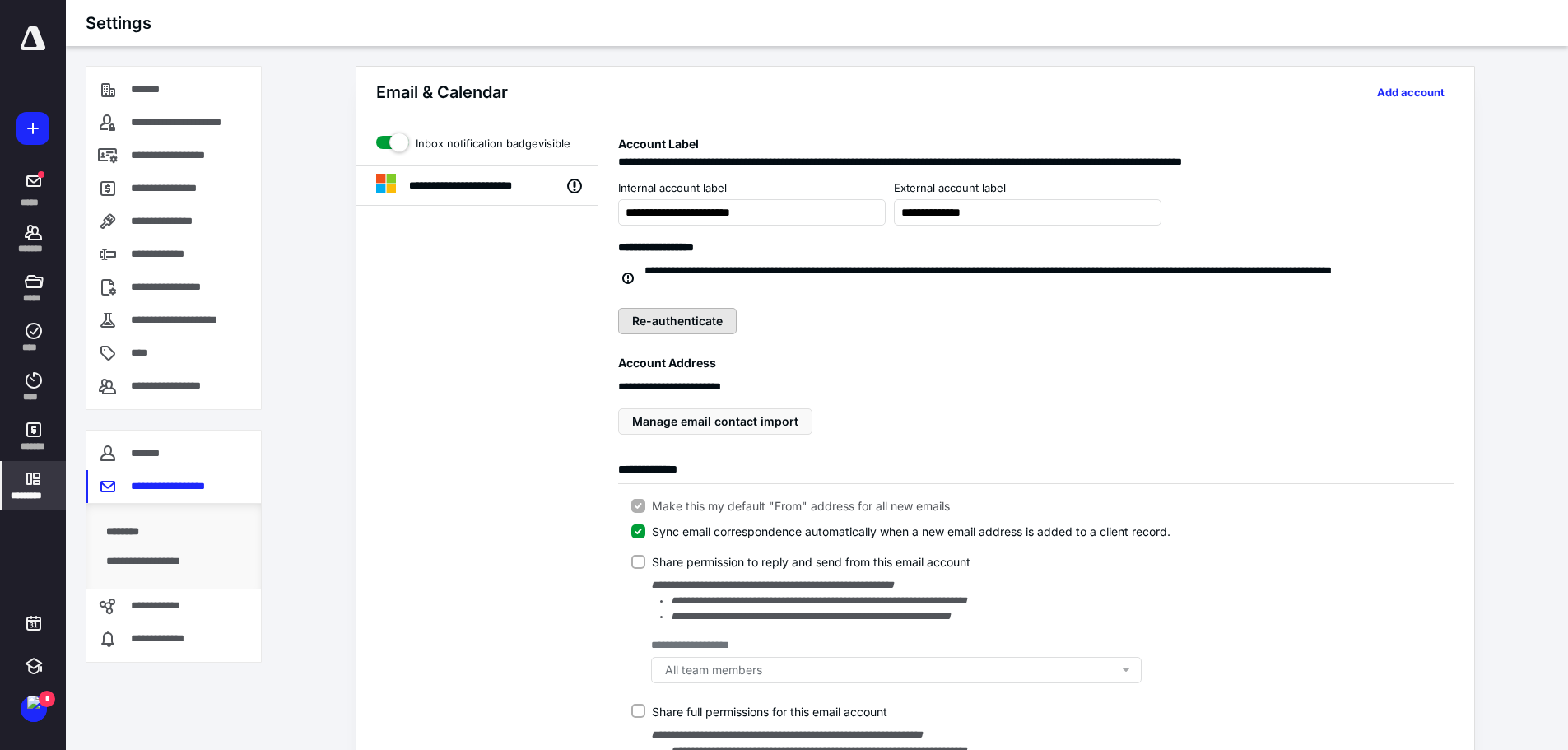 click on "Re-authenticate" at bounding box center [677, 321] 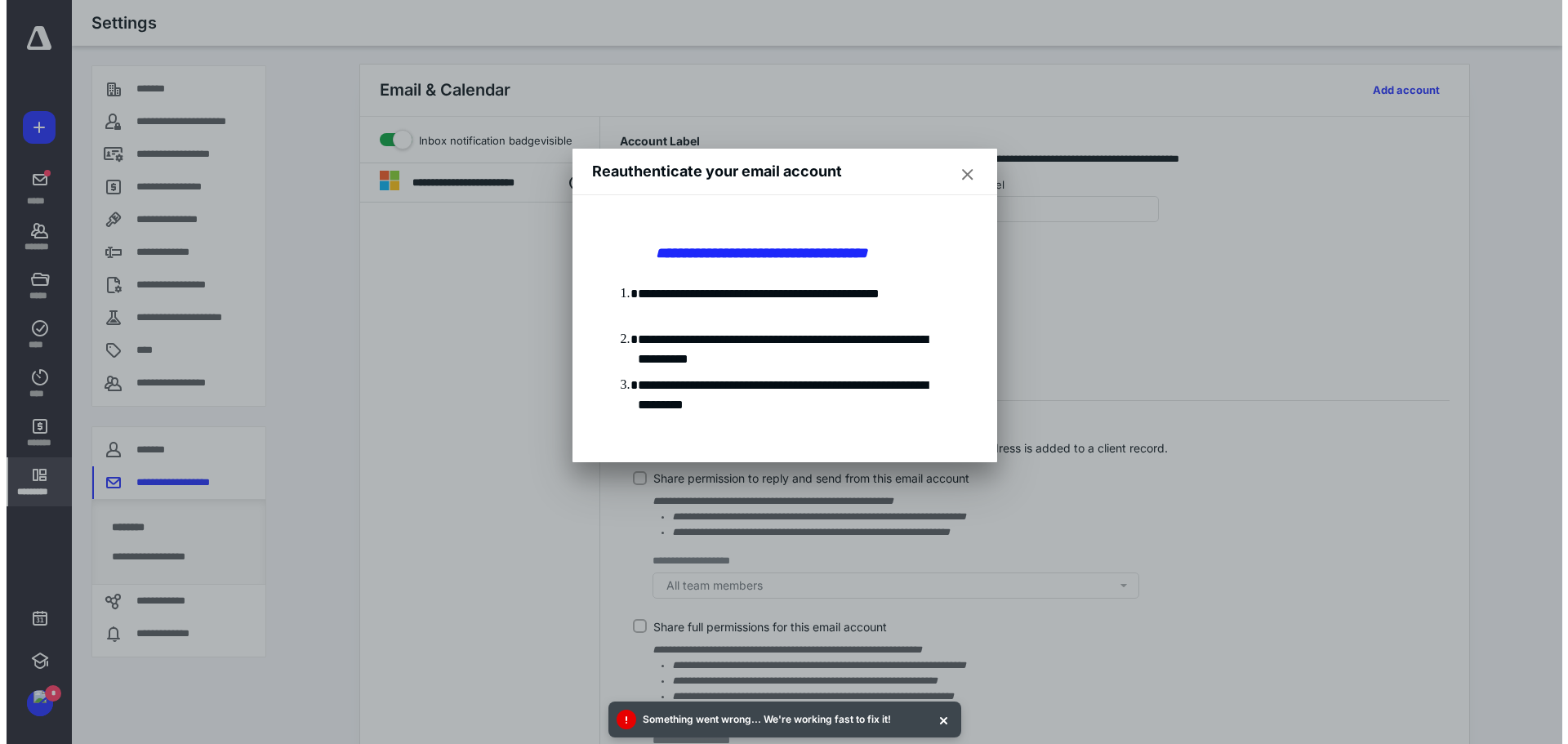 scroll, scrollTop: 0, scrollLeft: 0, axis: both 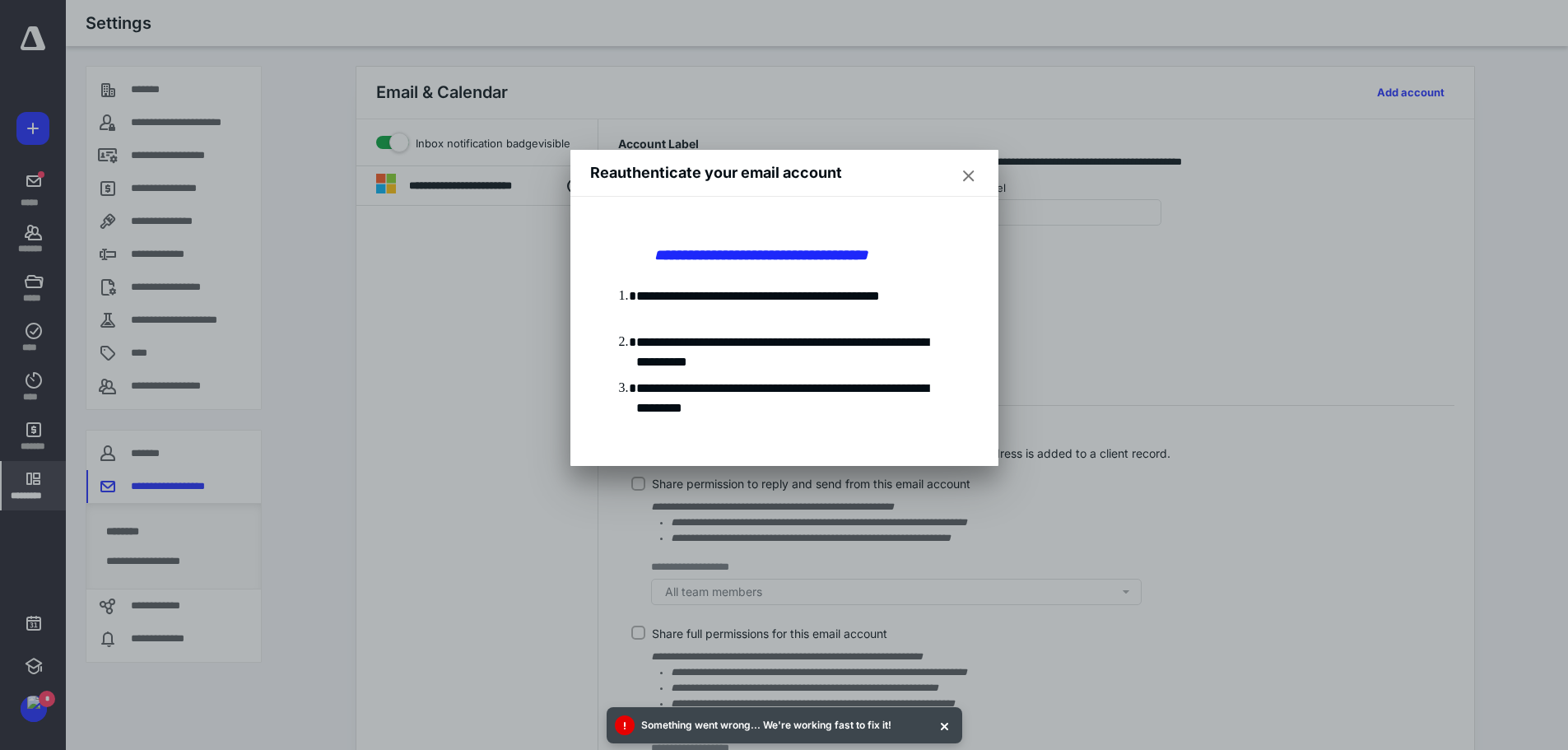 drag, startPoint x: 969, startPoint y: 180, endPoint x: 863, endPoint y: 339, distance: 191.0942 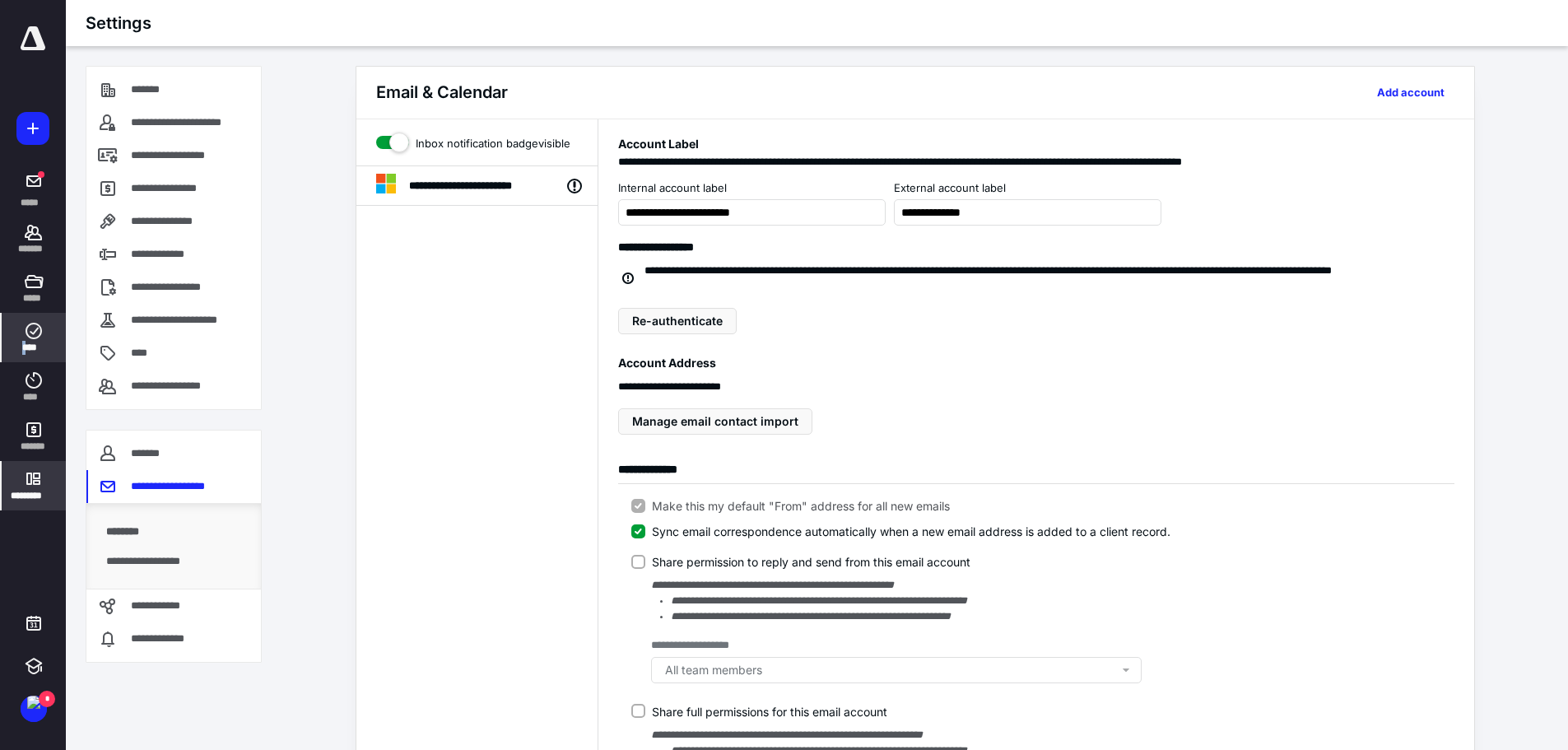 click on "****" at bounding box center [34, 338] 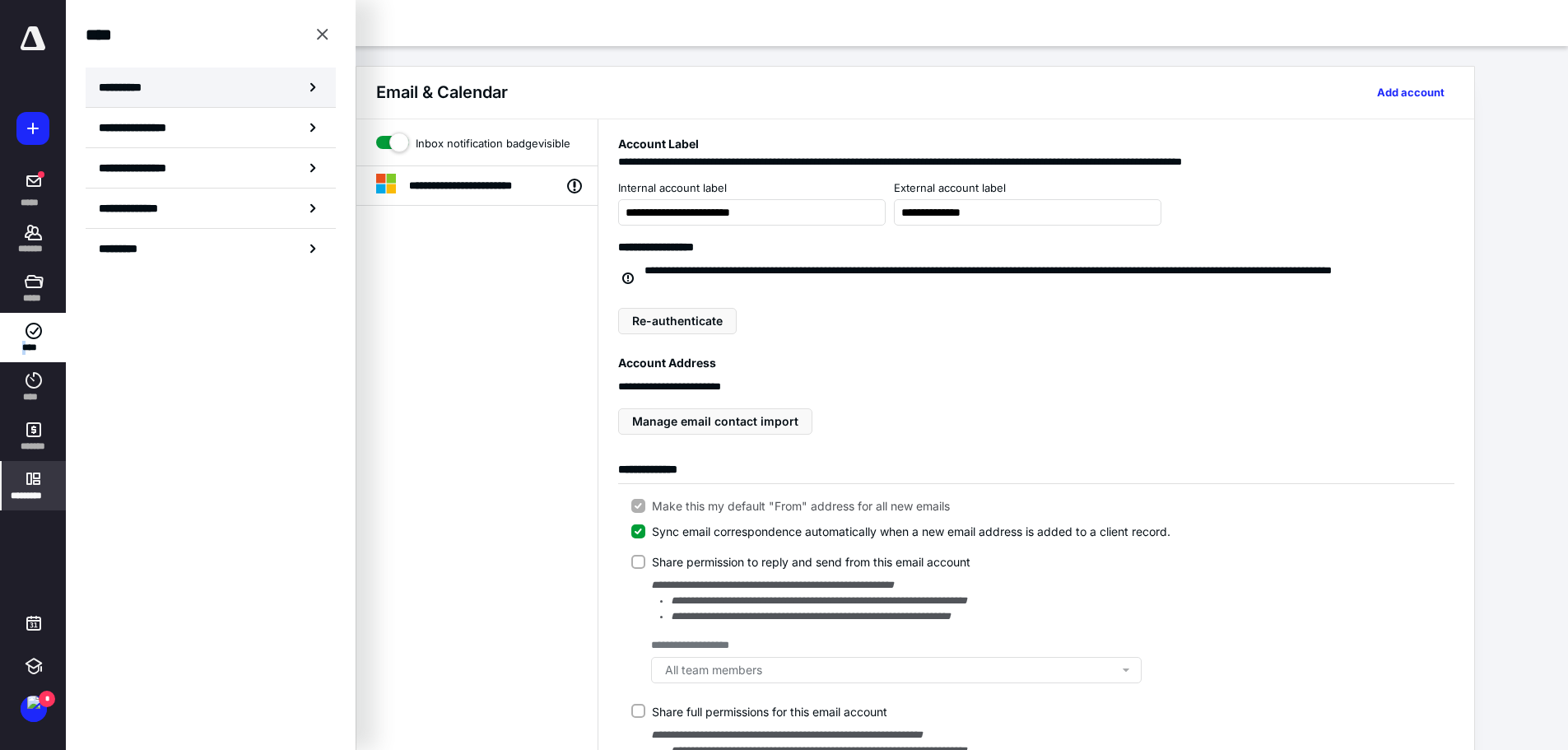 click on "**********" at bounding box center (126, 87) 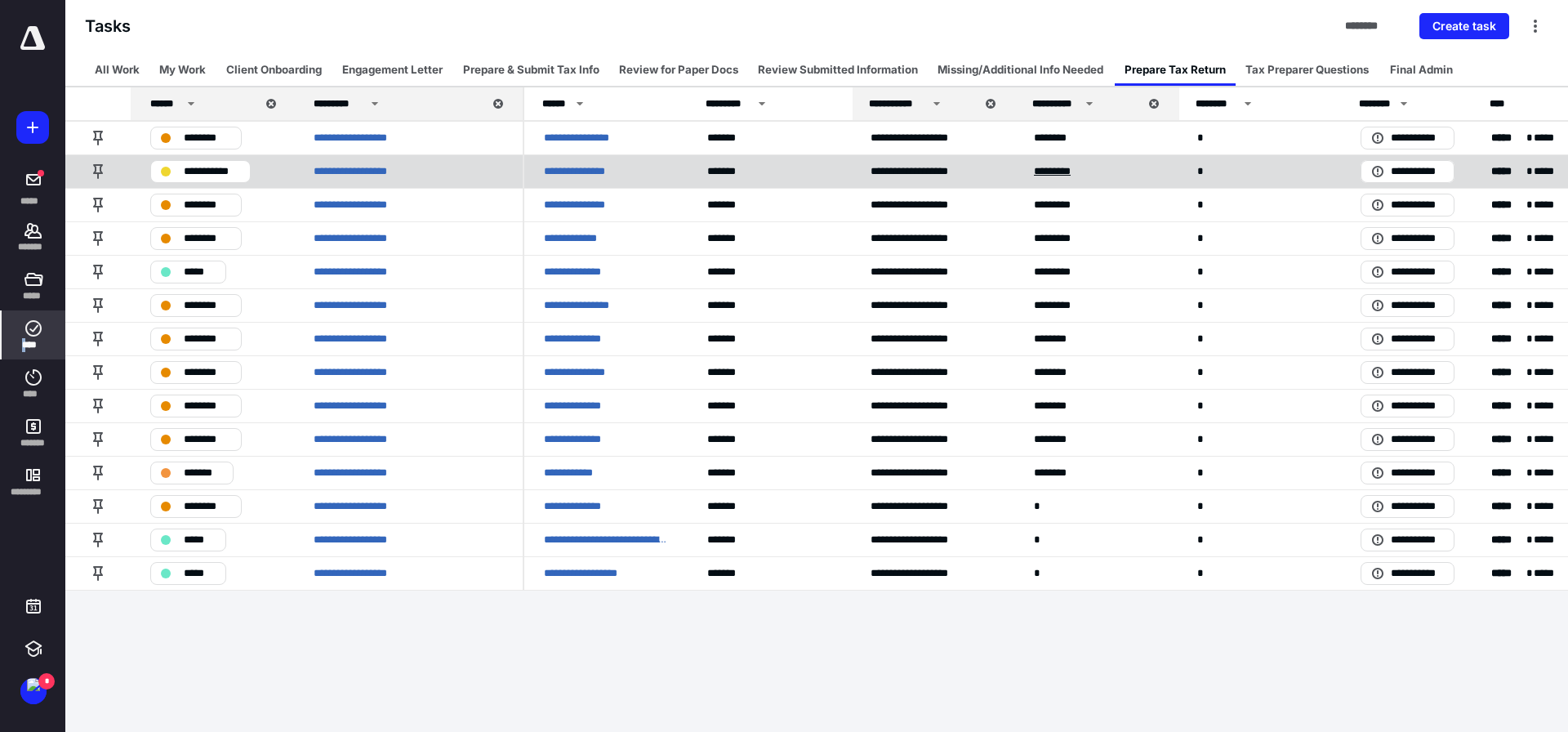 click on "*********" at bounding box center (1059, 172) 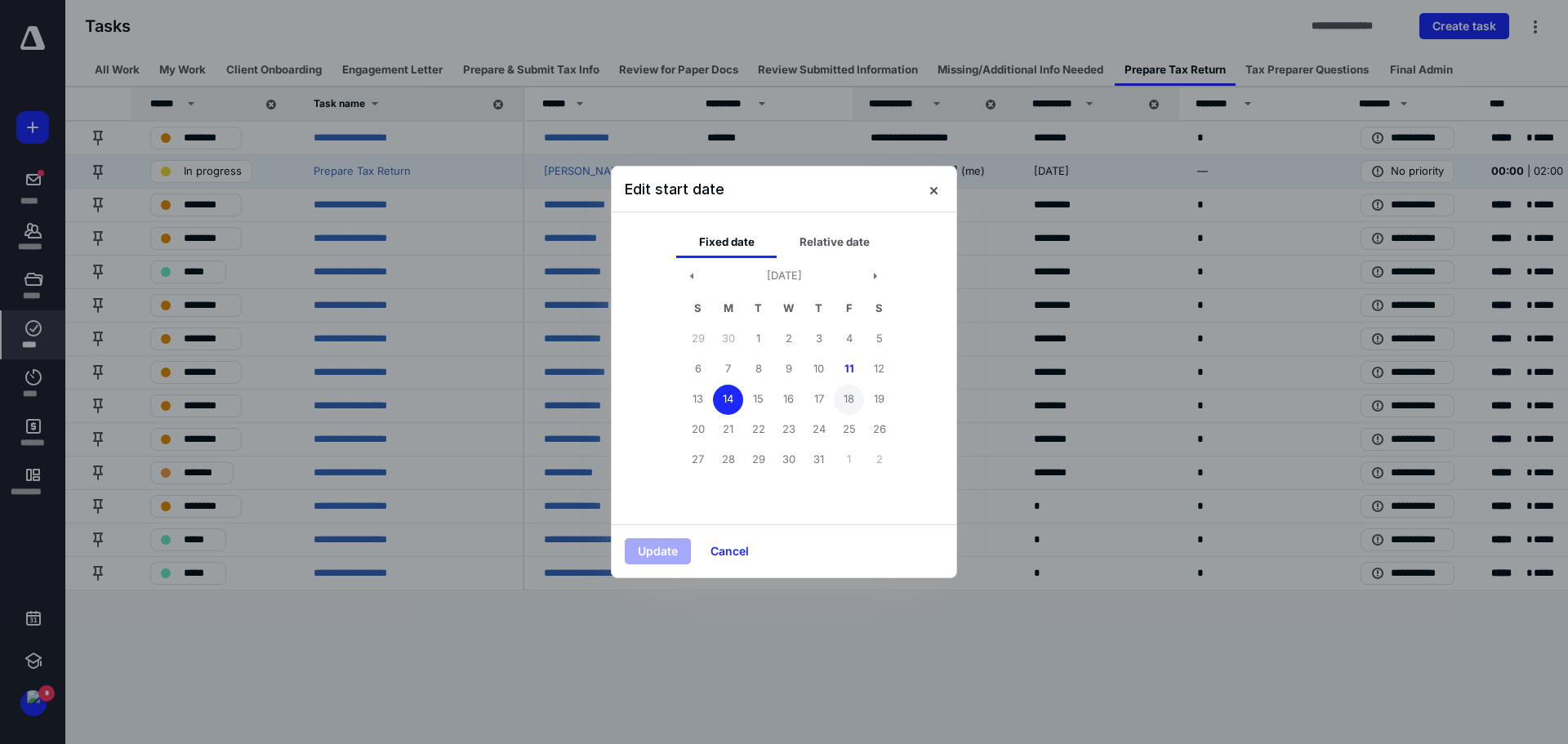 click on "18" at bounding box center (849, 399) 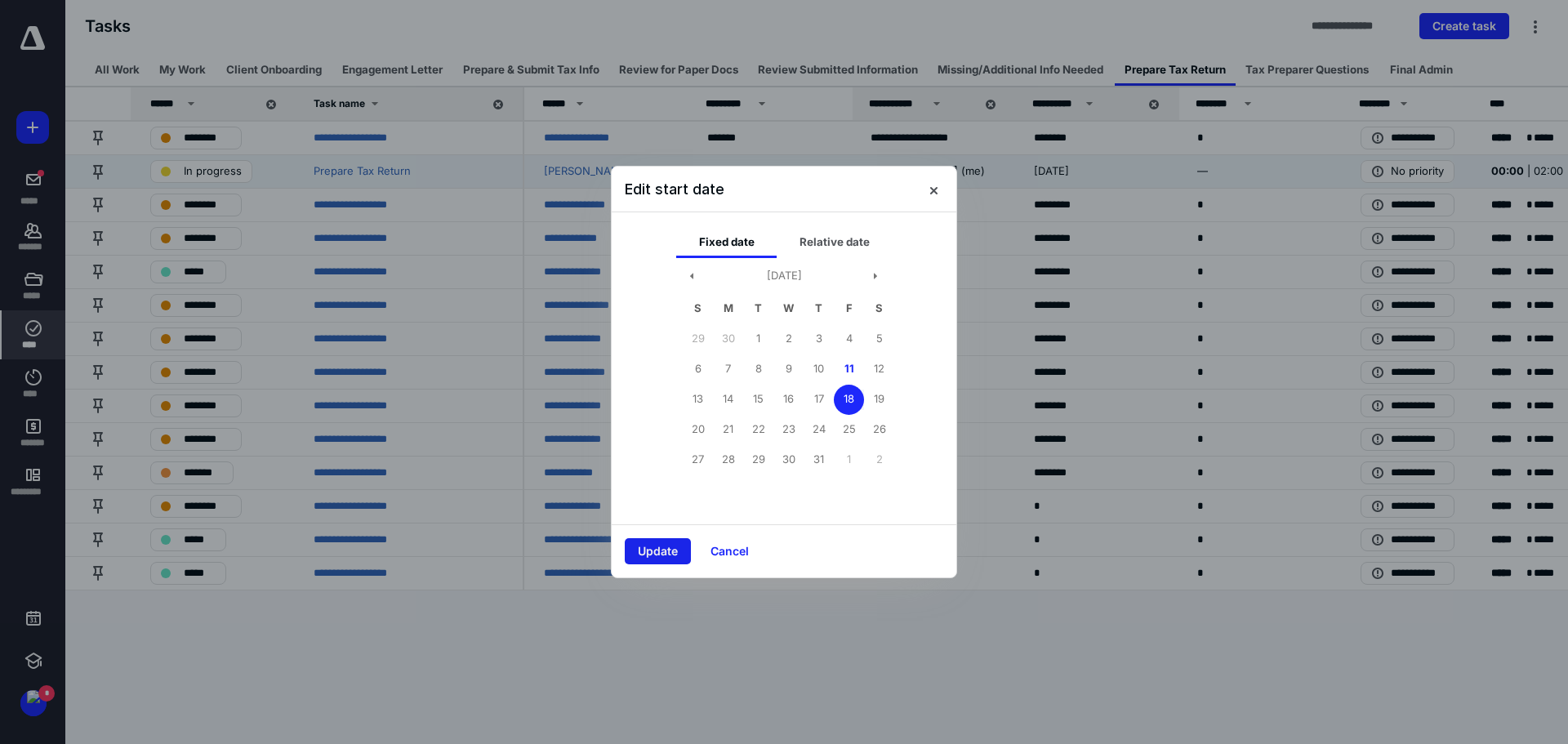 click on "Update" at bounding box center [657, 551] 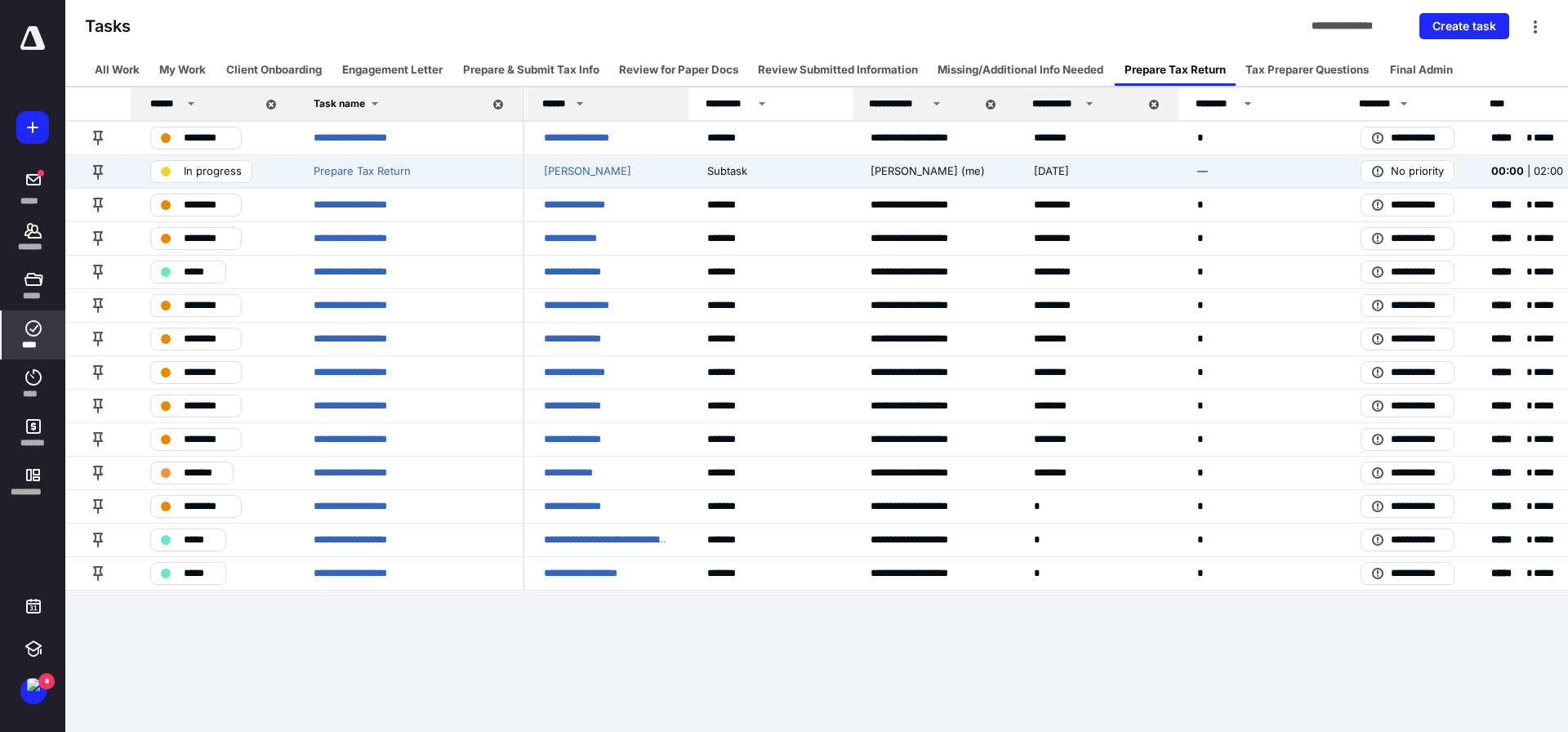 click on "**********" at bounding box center [589, 138] 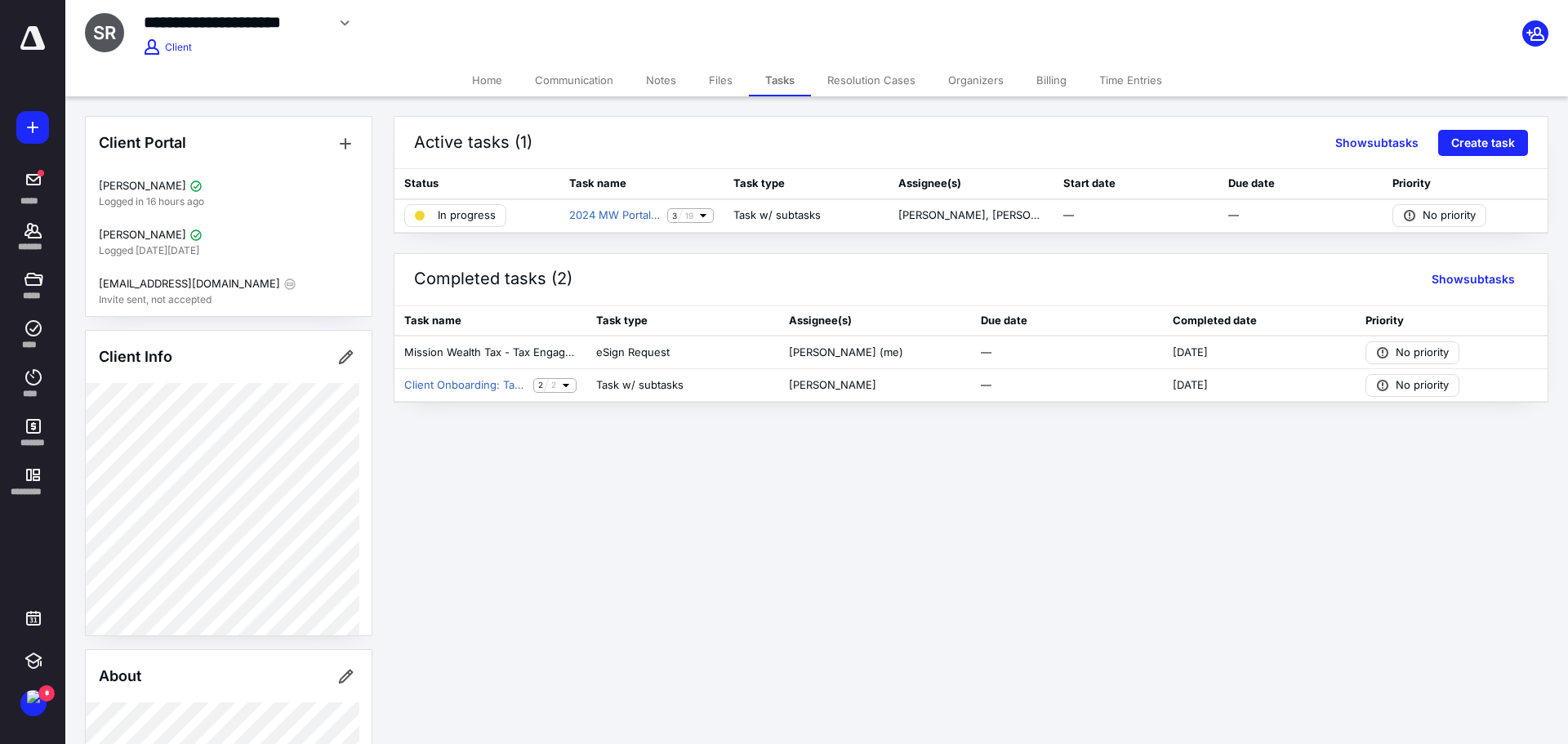 click on "Files" at bounding box center (720, 80) 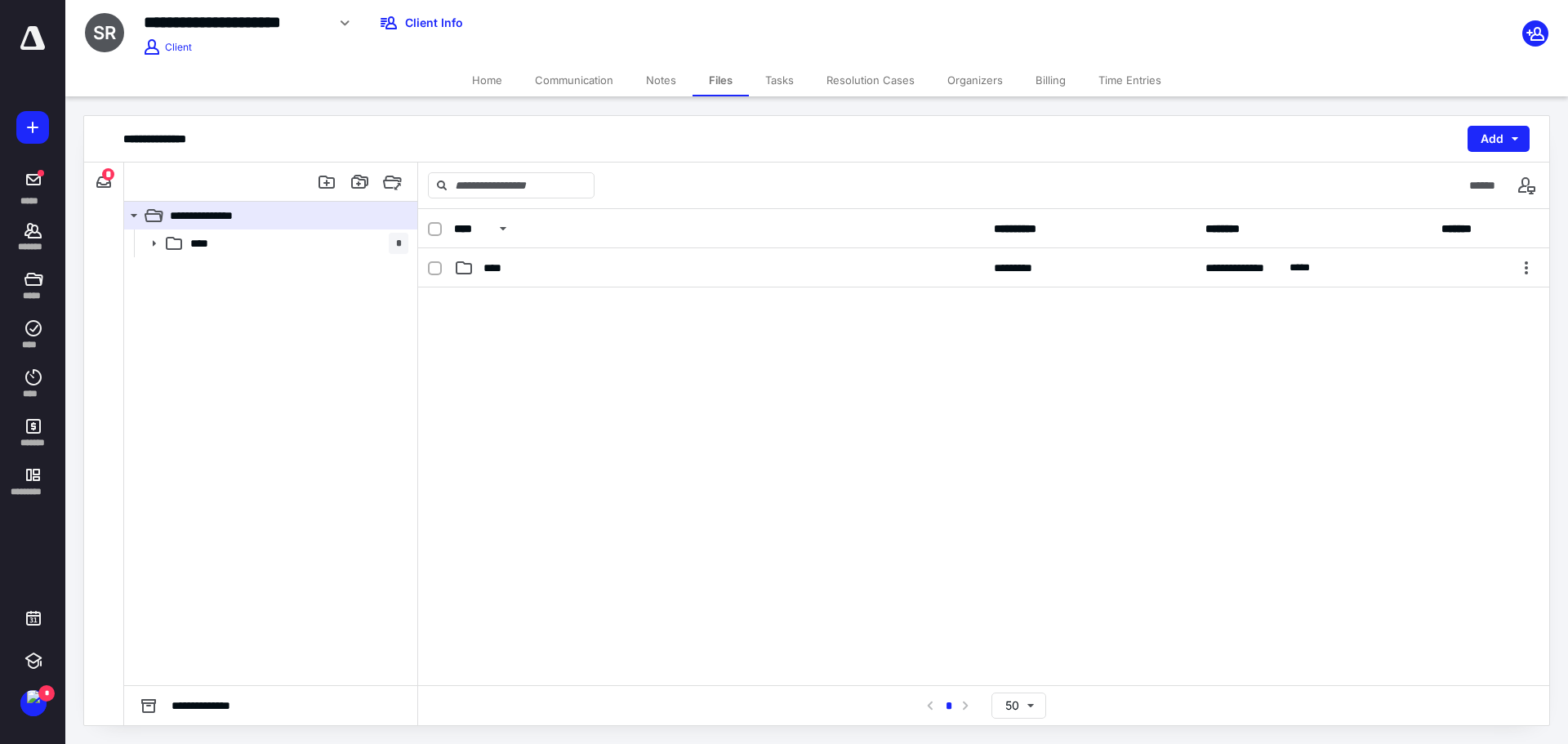 click at bounding box center (983, 410) 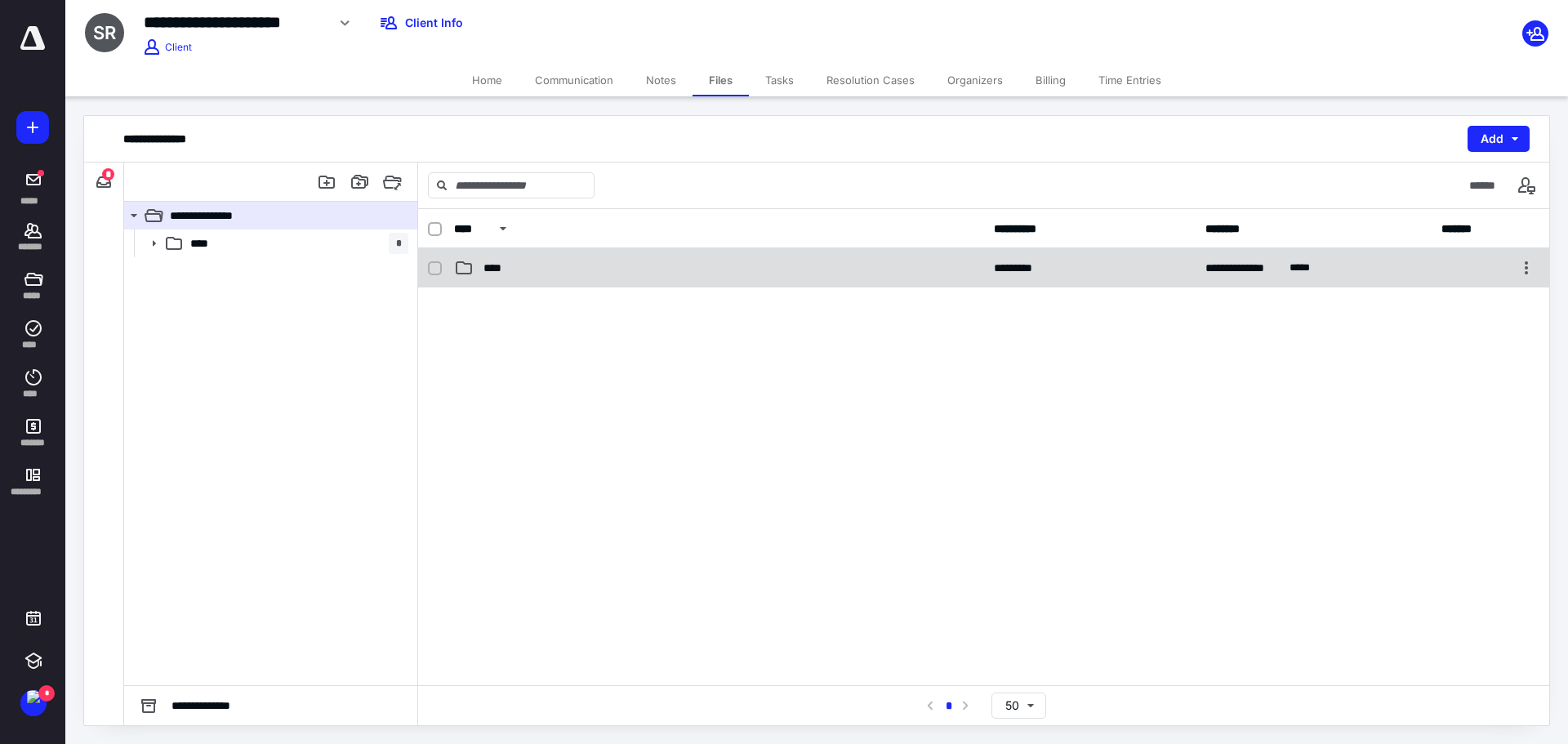 click on "**********" at bounding box center [983, 268] 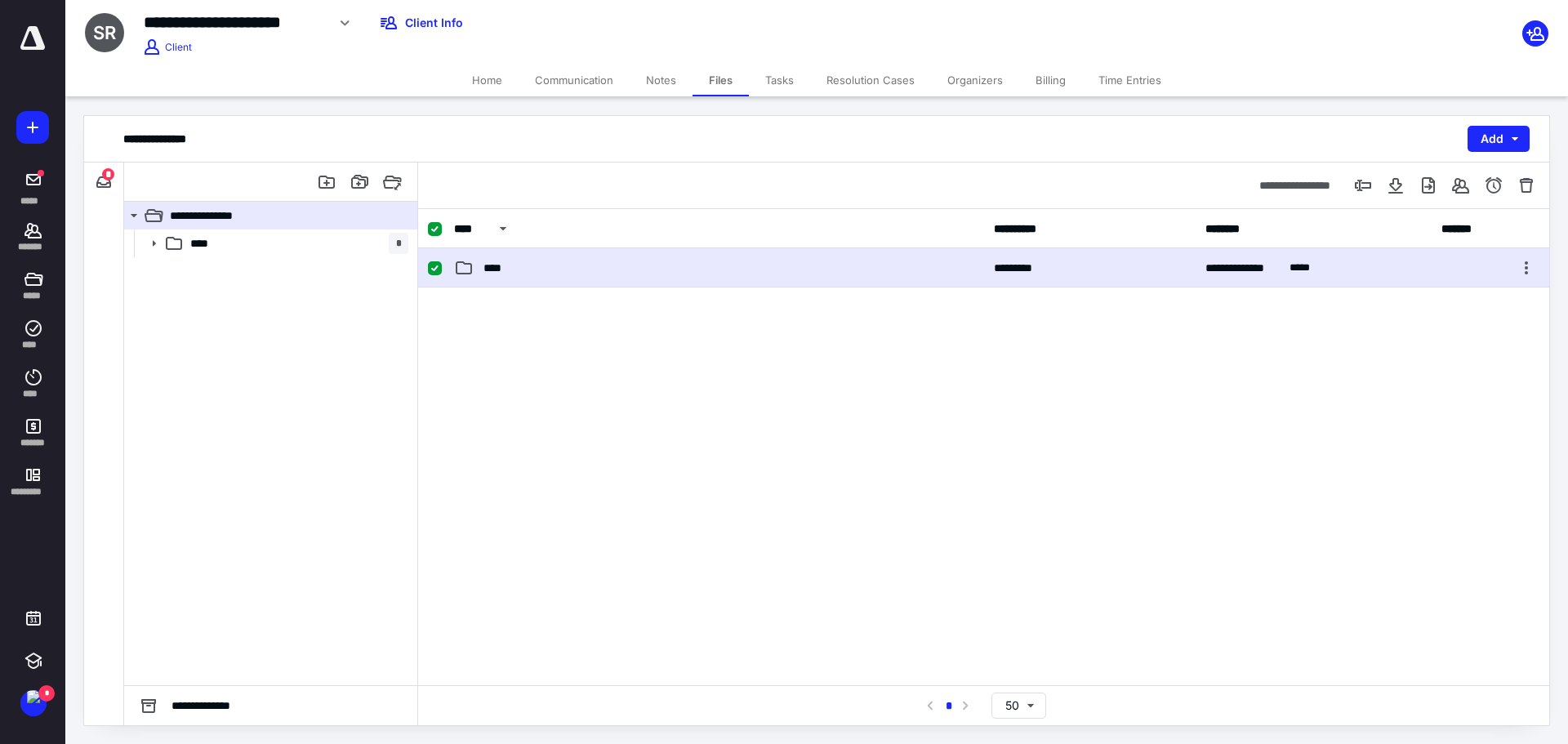click on "**********" at bounding box center (983, 268) 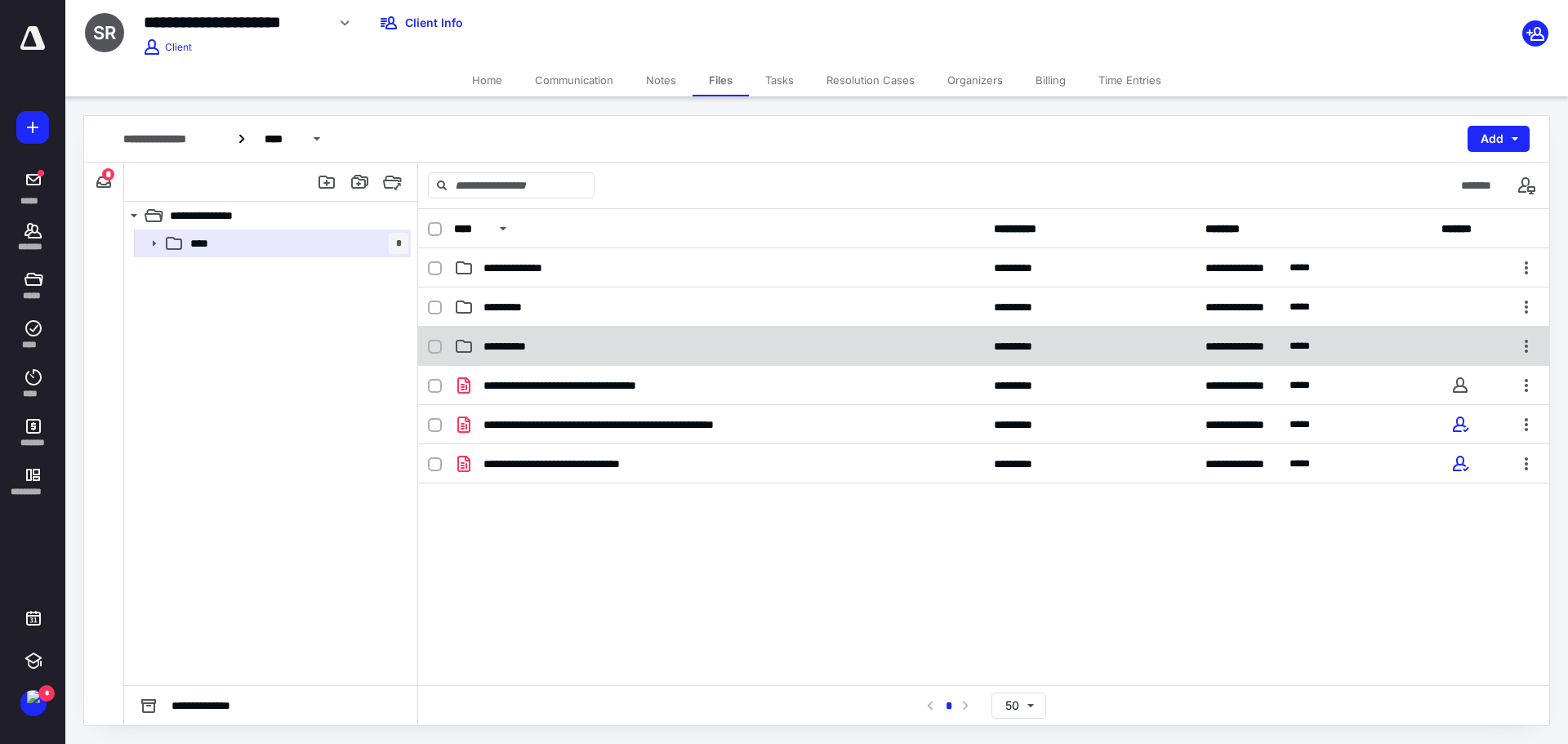 click on "**********" at bounding box center [719, 346] 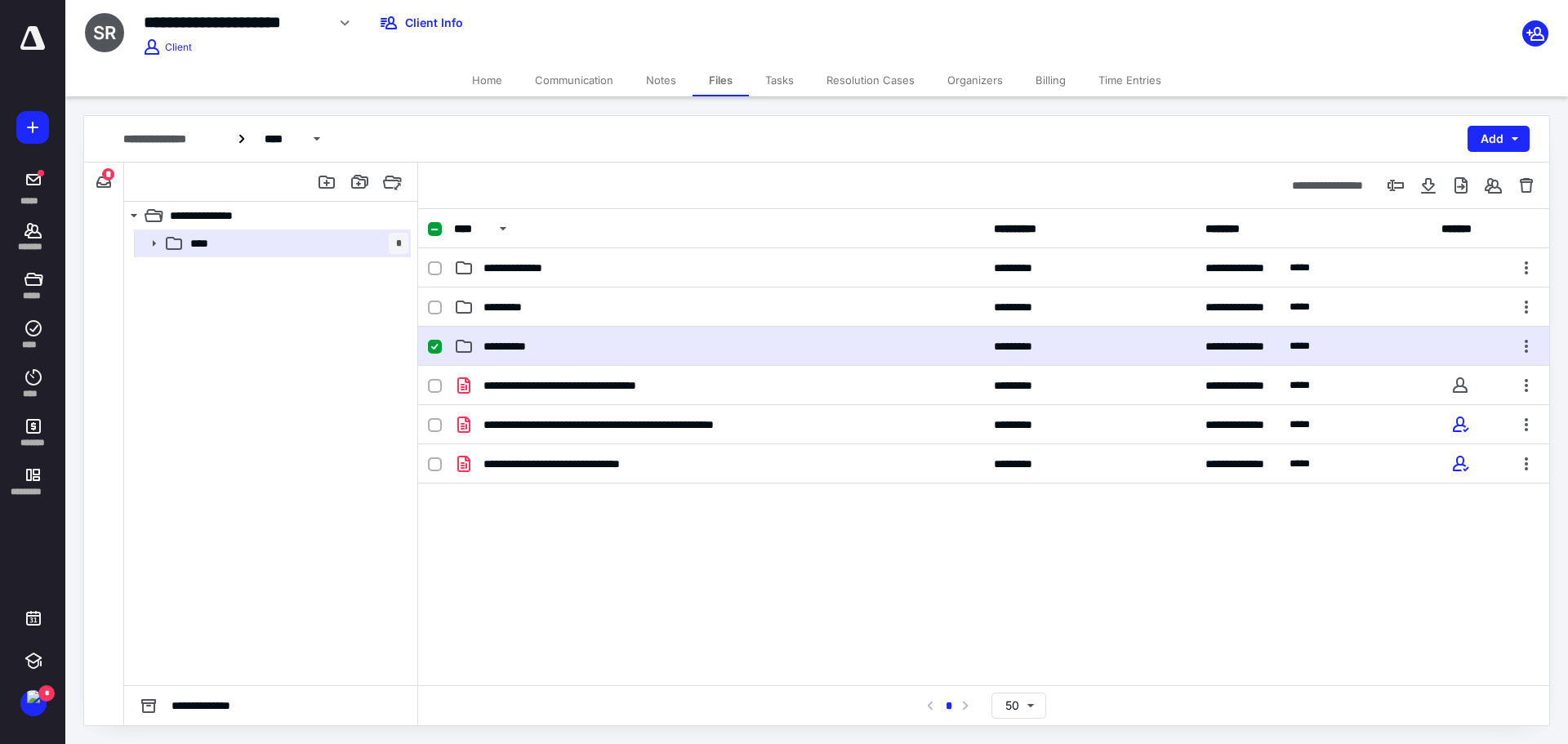 click on "**********" at bounding box center [719, 346] 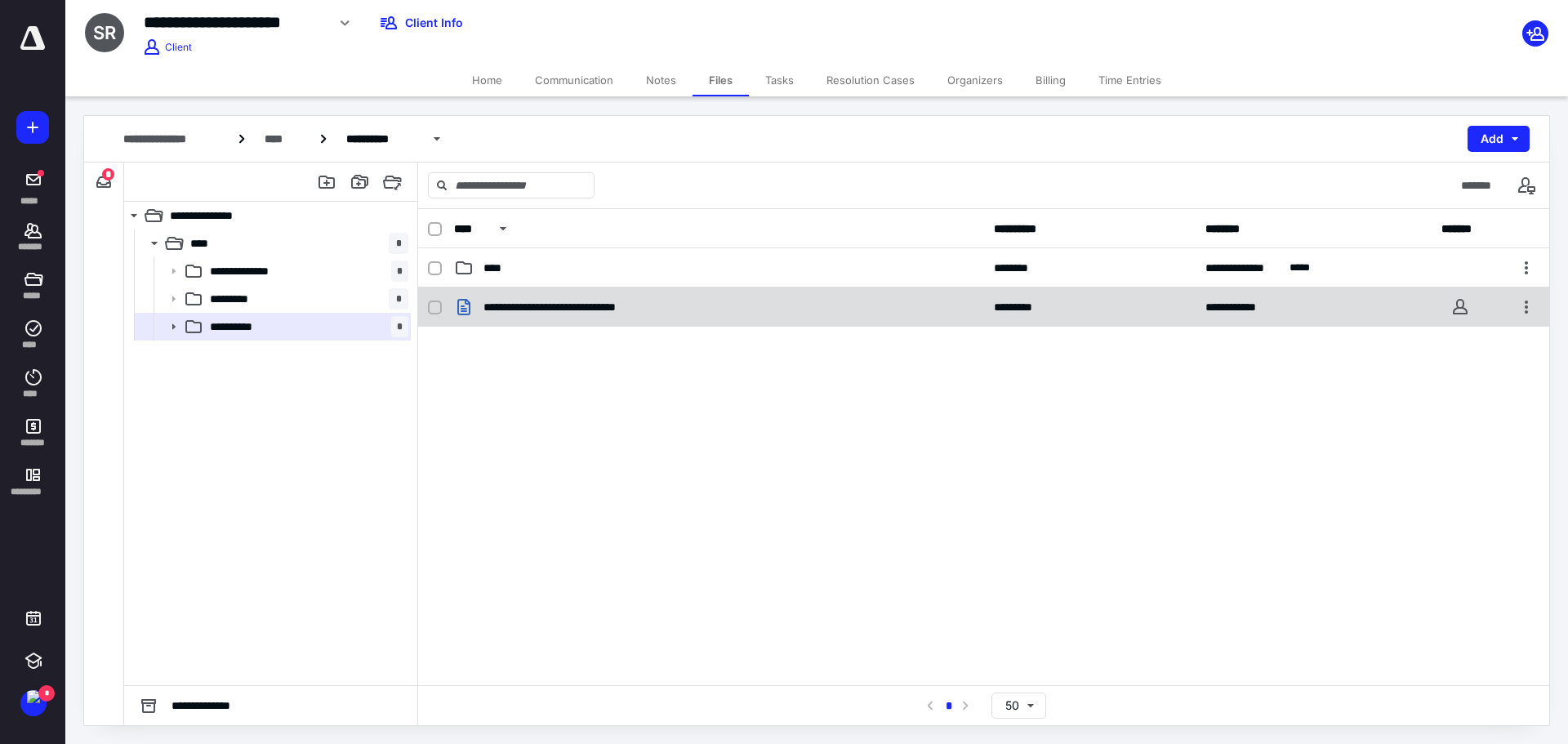 click on "**********" at bounding box center [578, 307] 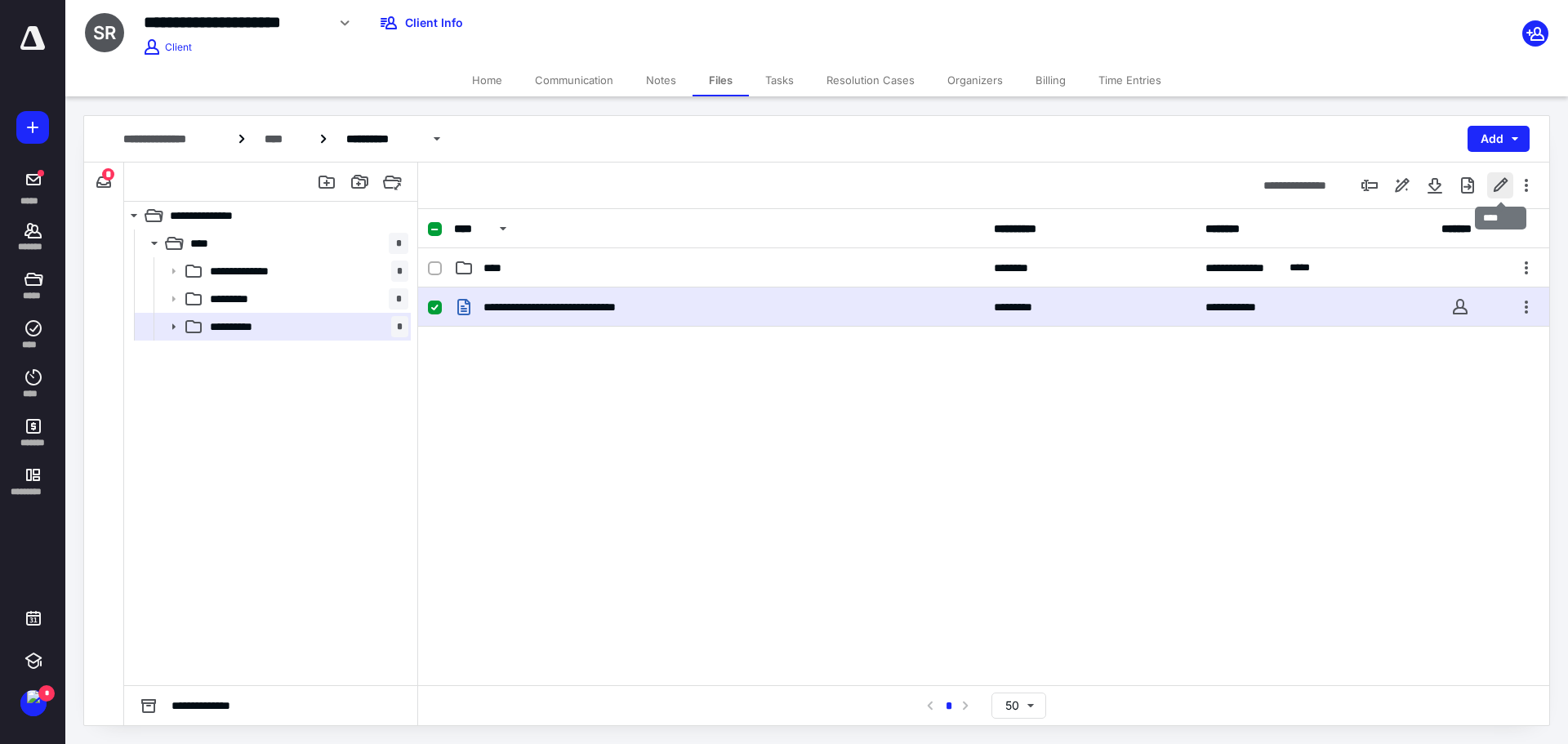 click at bounding box center [1500, 185] 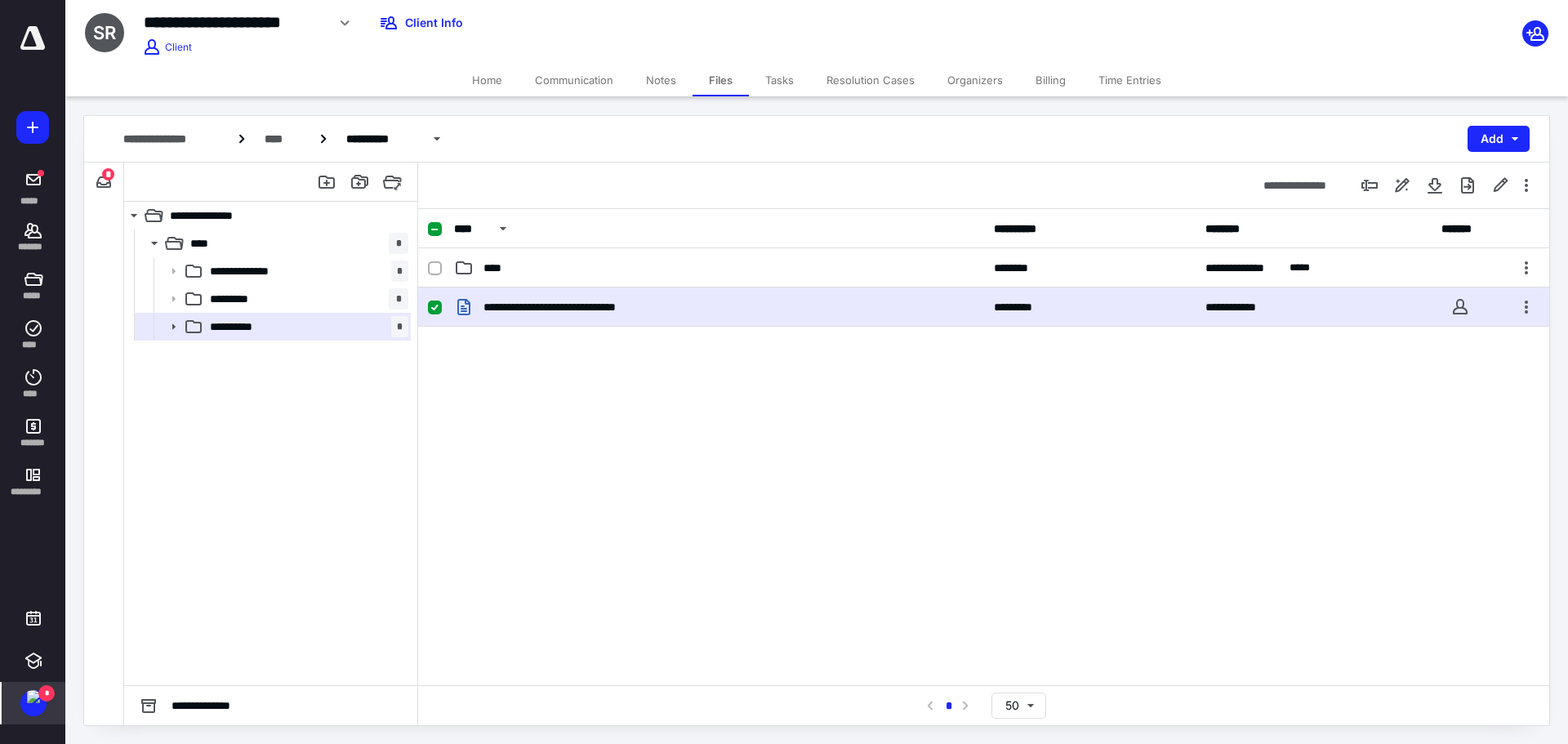 click at bounding box center (33, 697) 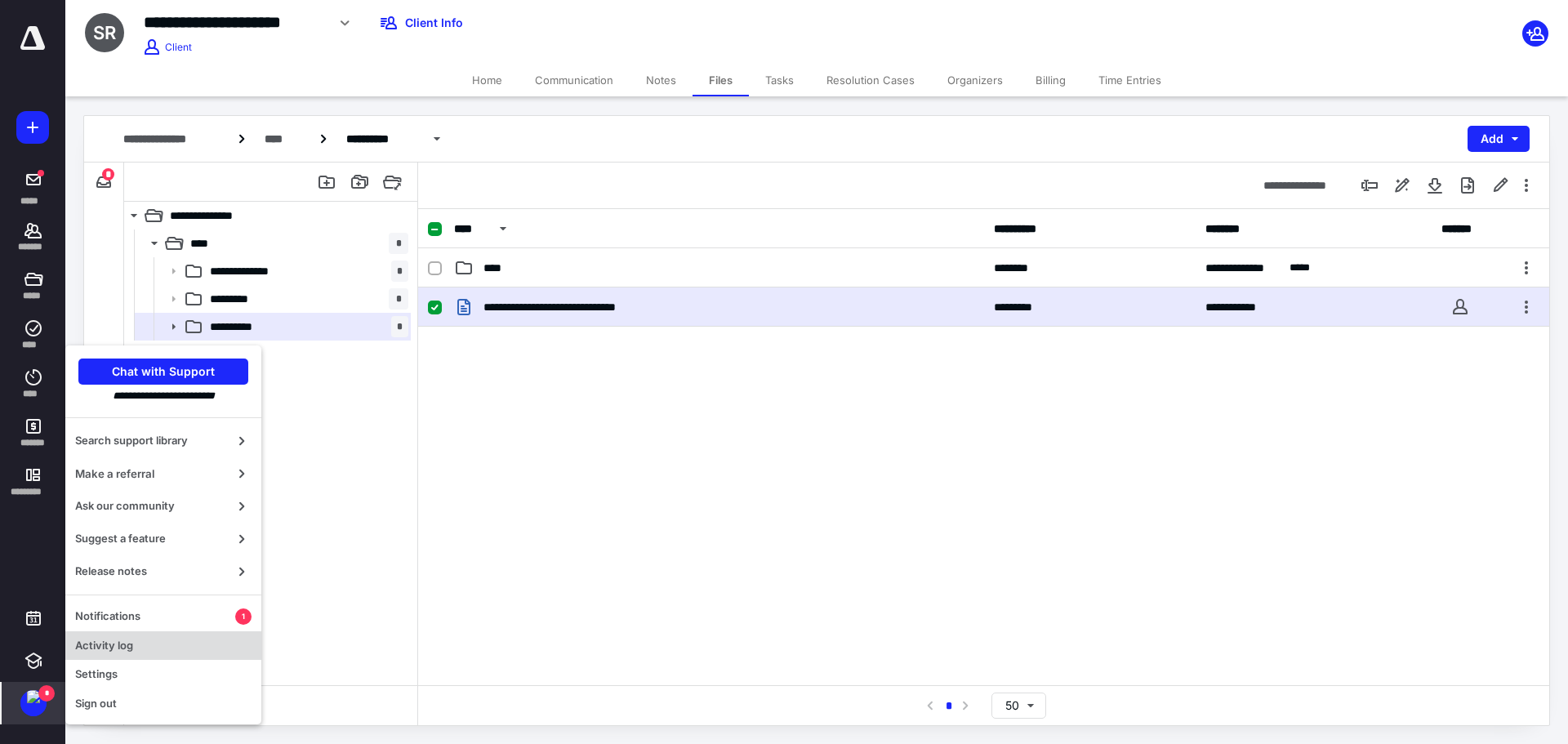 click on "Activity log" at bounding box center [163, 646] 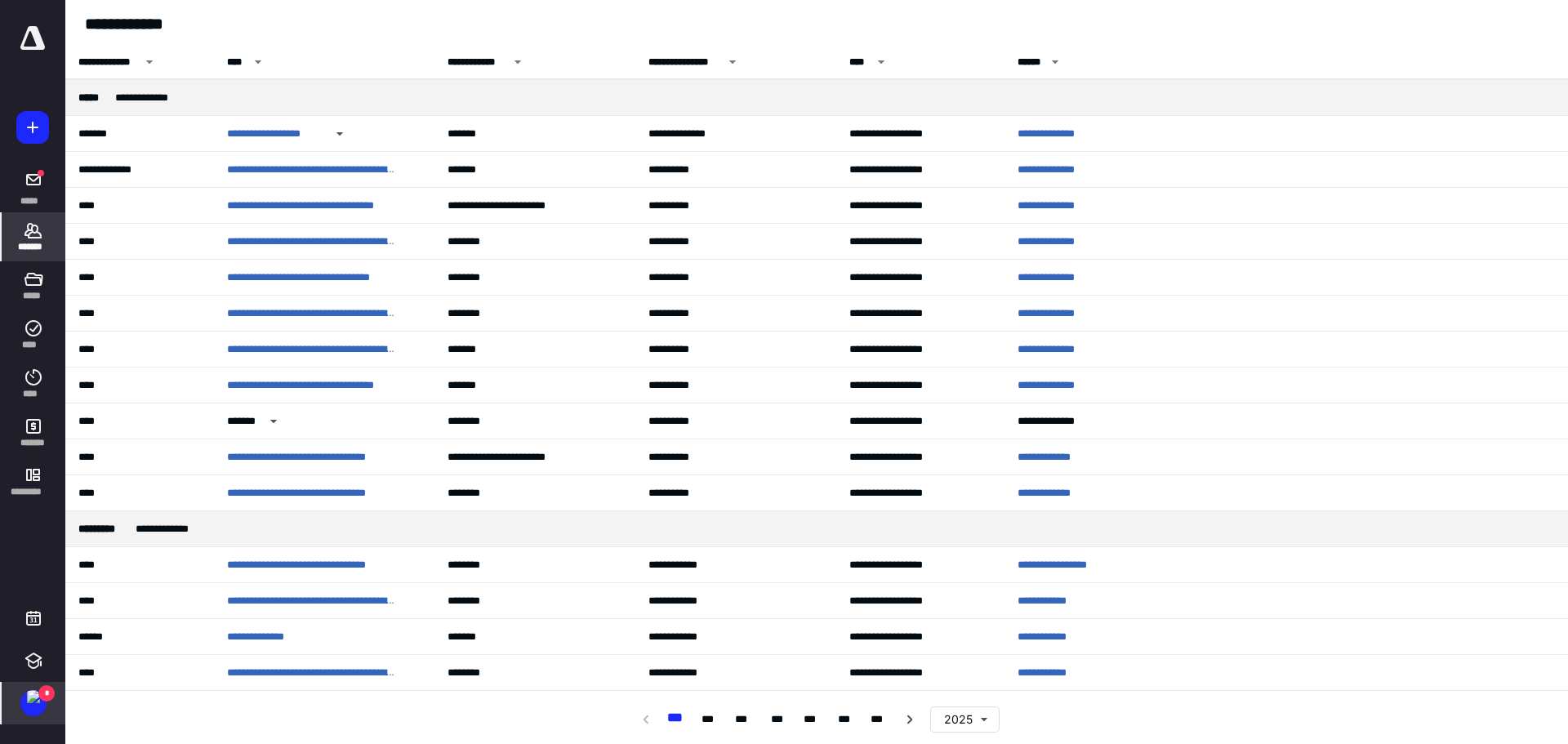drag, startPoint x: 20, startPoint y: 235, endPoint x: 36, endPoint y: 221, distance: 21.260292 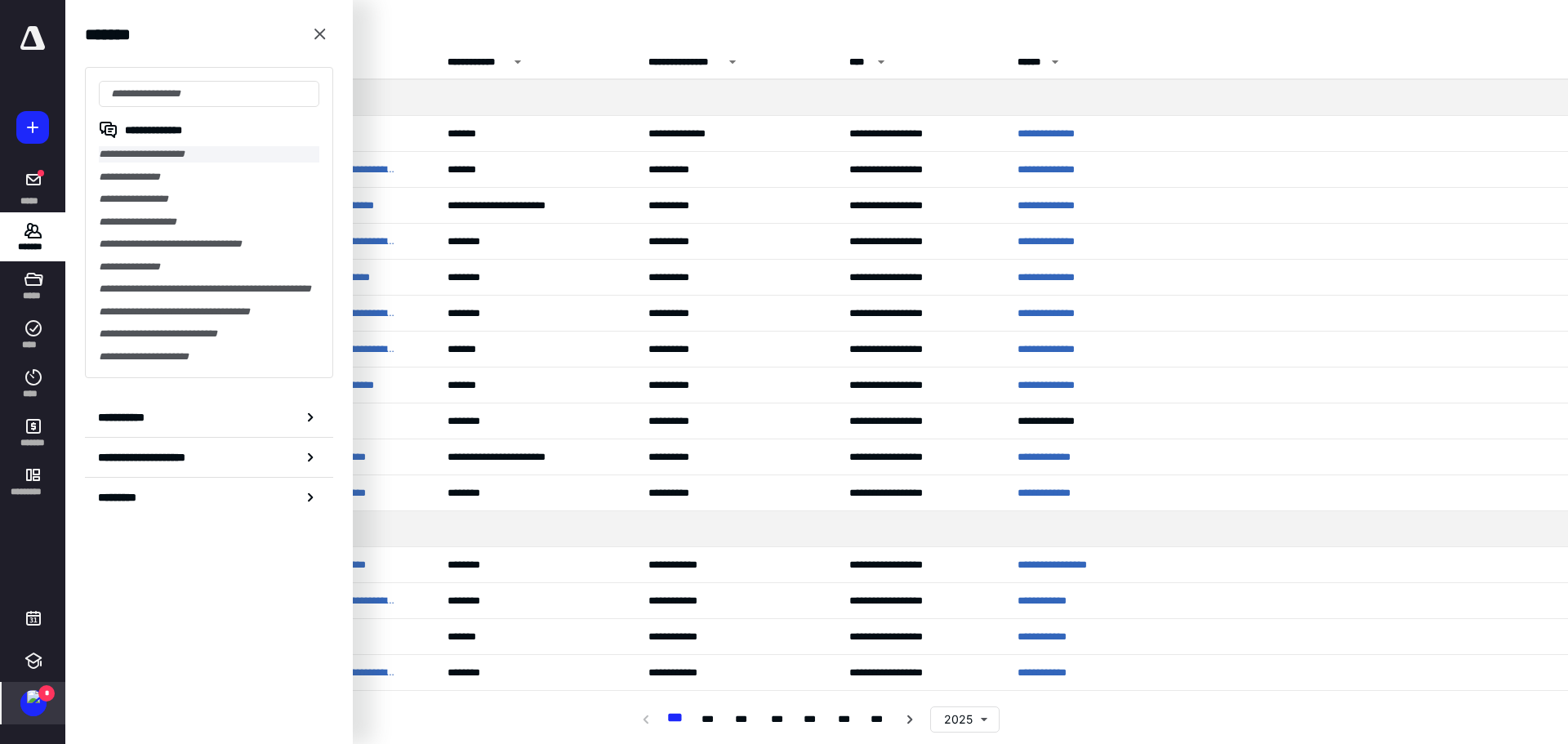 click on "**********" at bounding box center (209, 154) 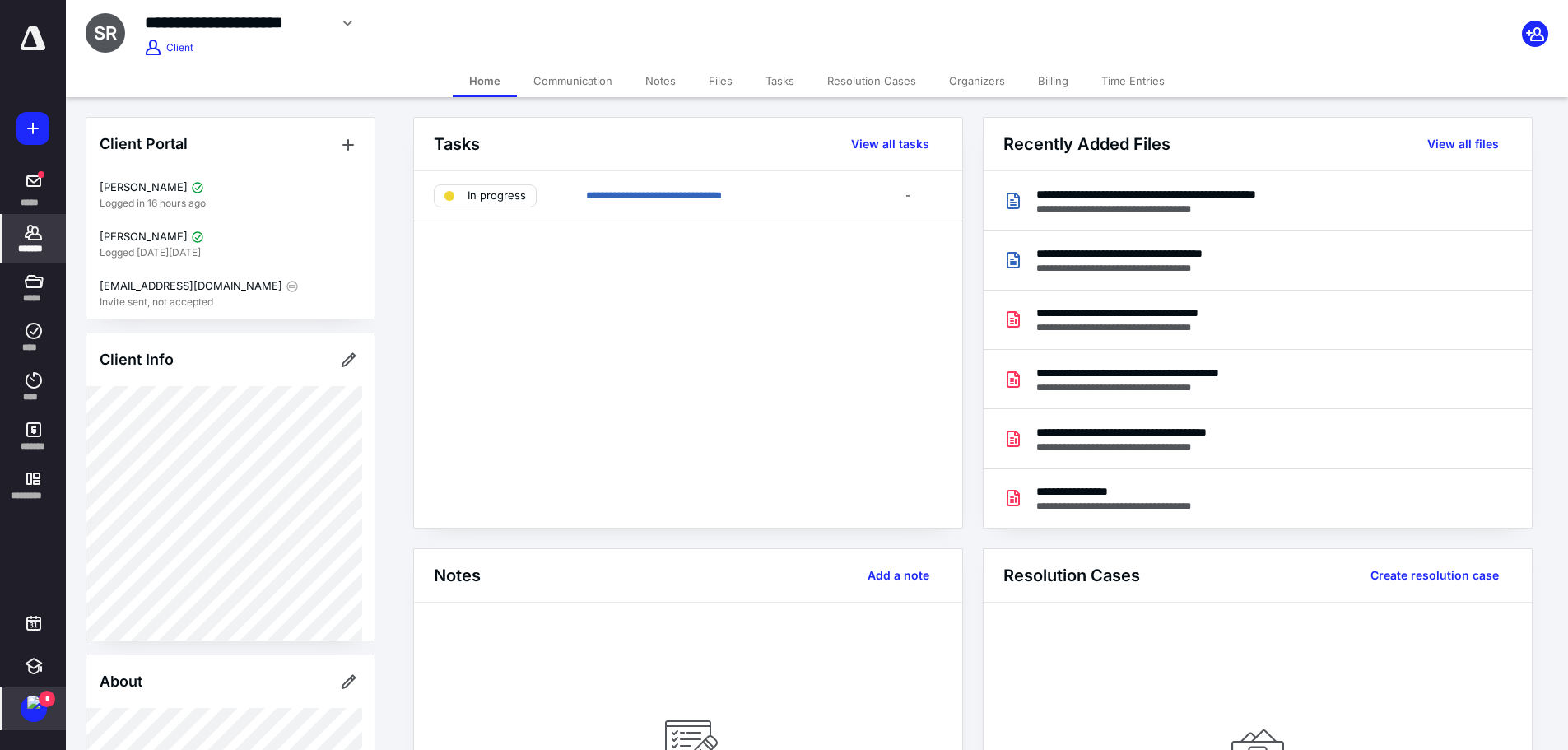 click on "Files" at bounding box center [720, 81] 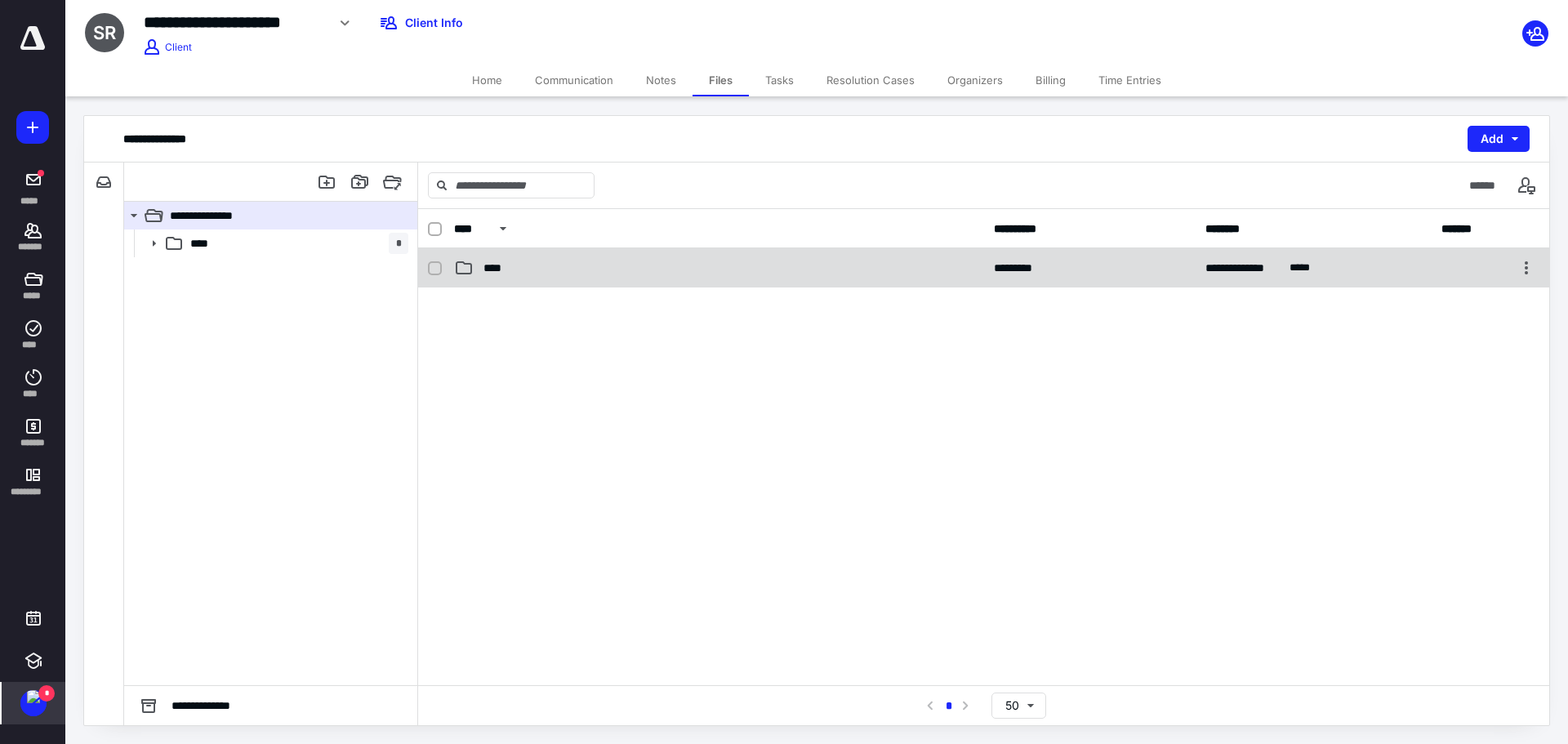 click on "****" at bounding box center (497, 268) 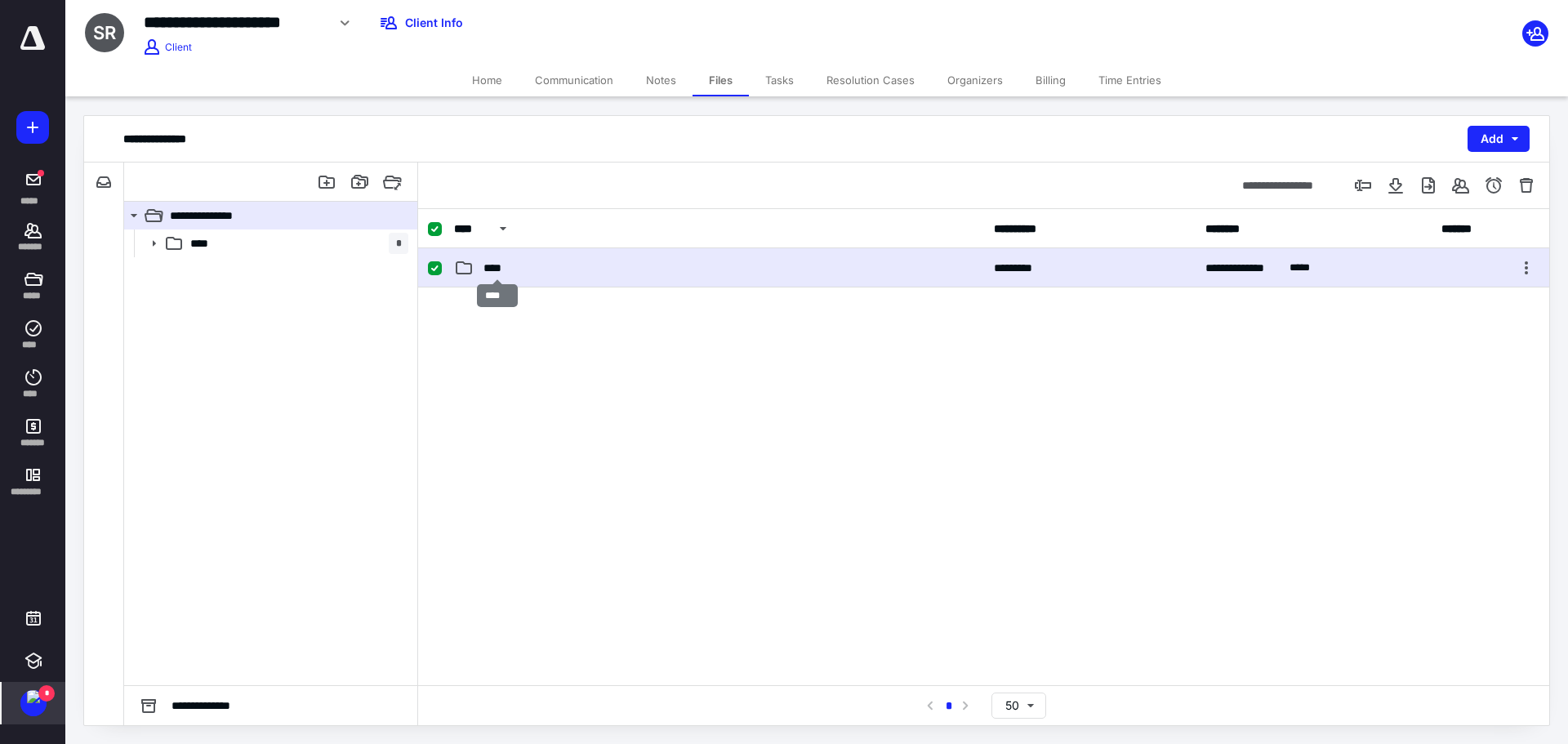 click on "****" at bounding box center [497, 268] 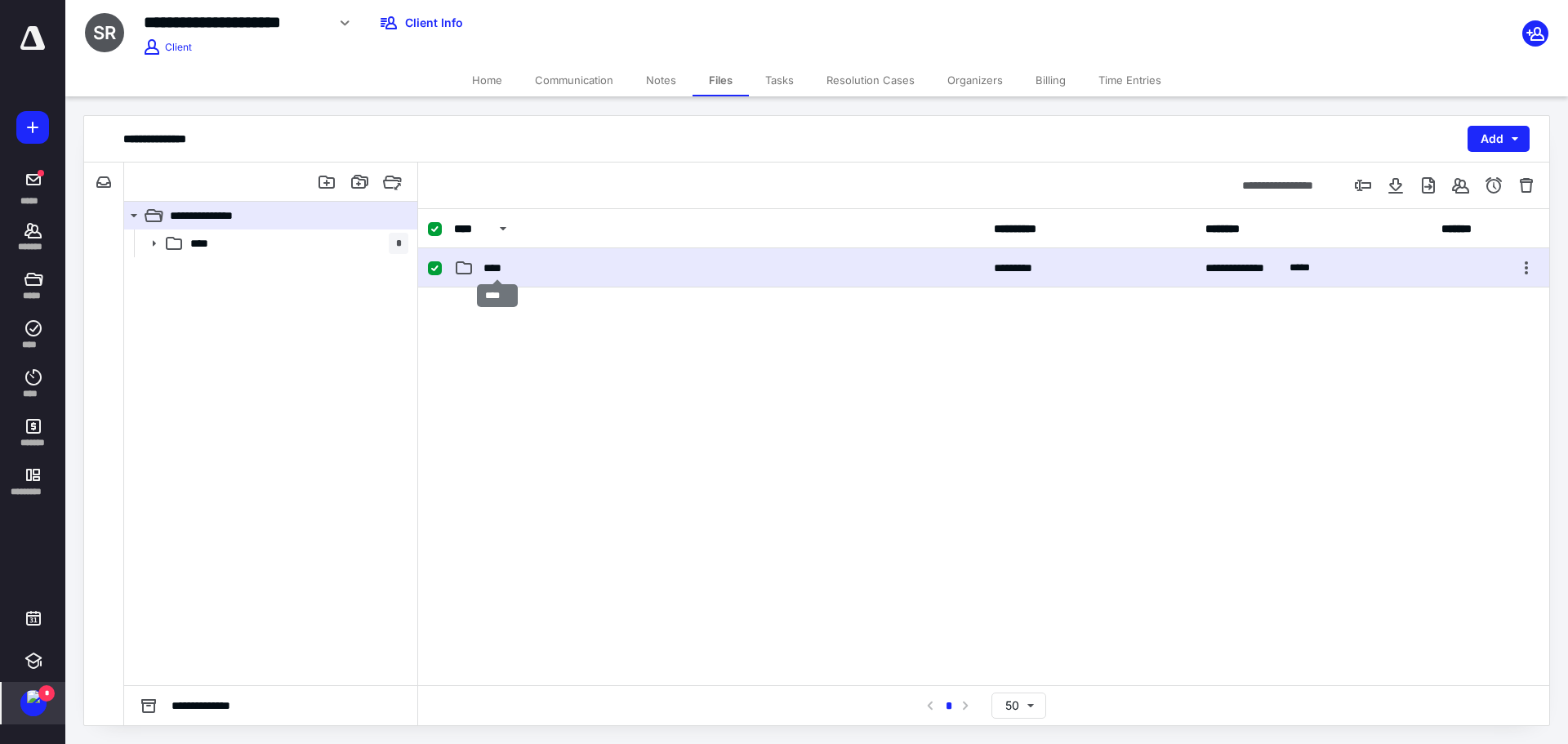 checkbox on "false" 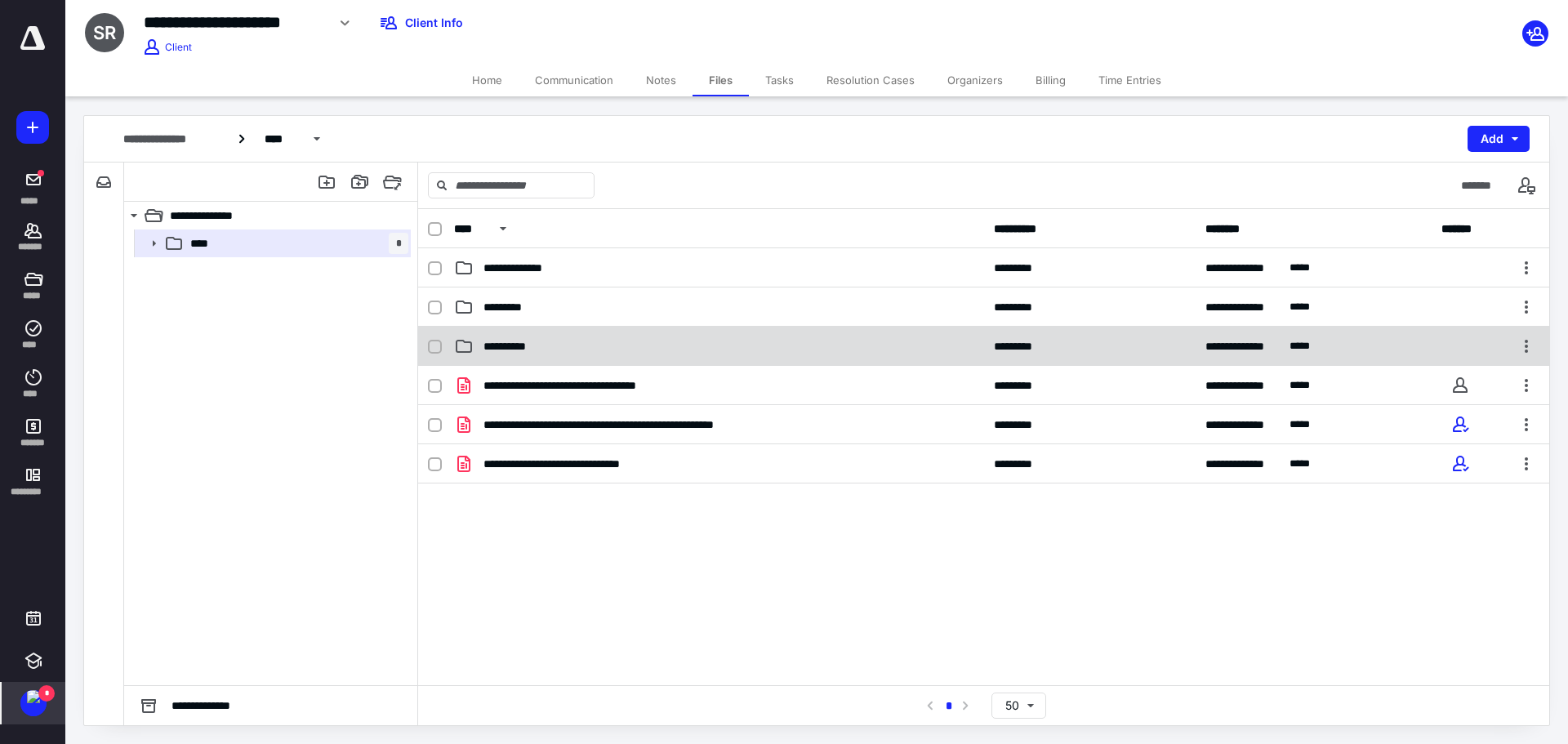 click on "**********" at bounding box center [719, 346] 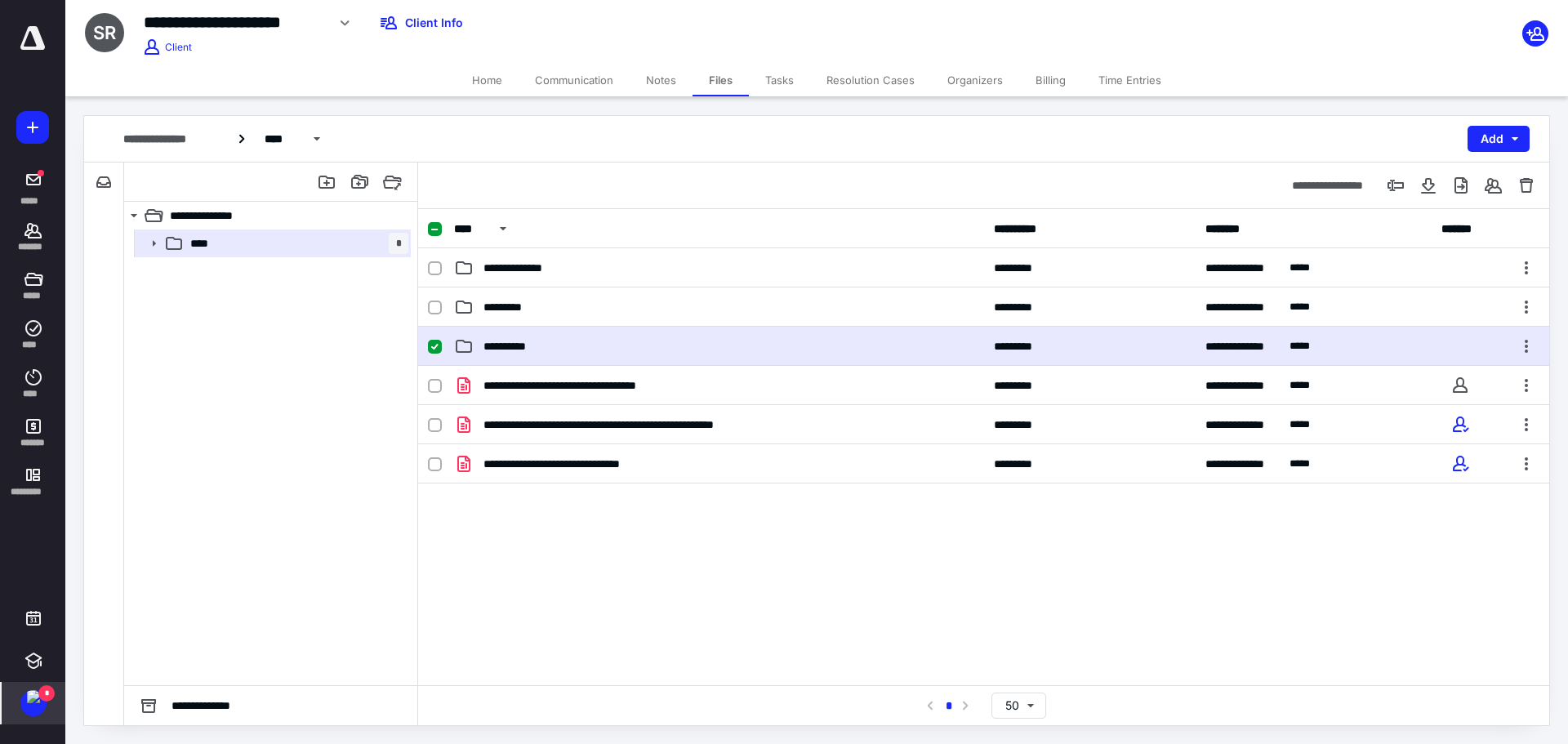 click on "**********" at bounding box center [719, 346] 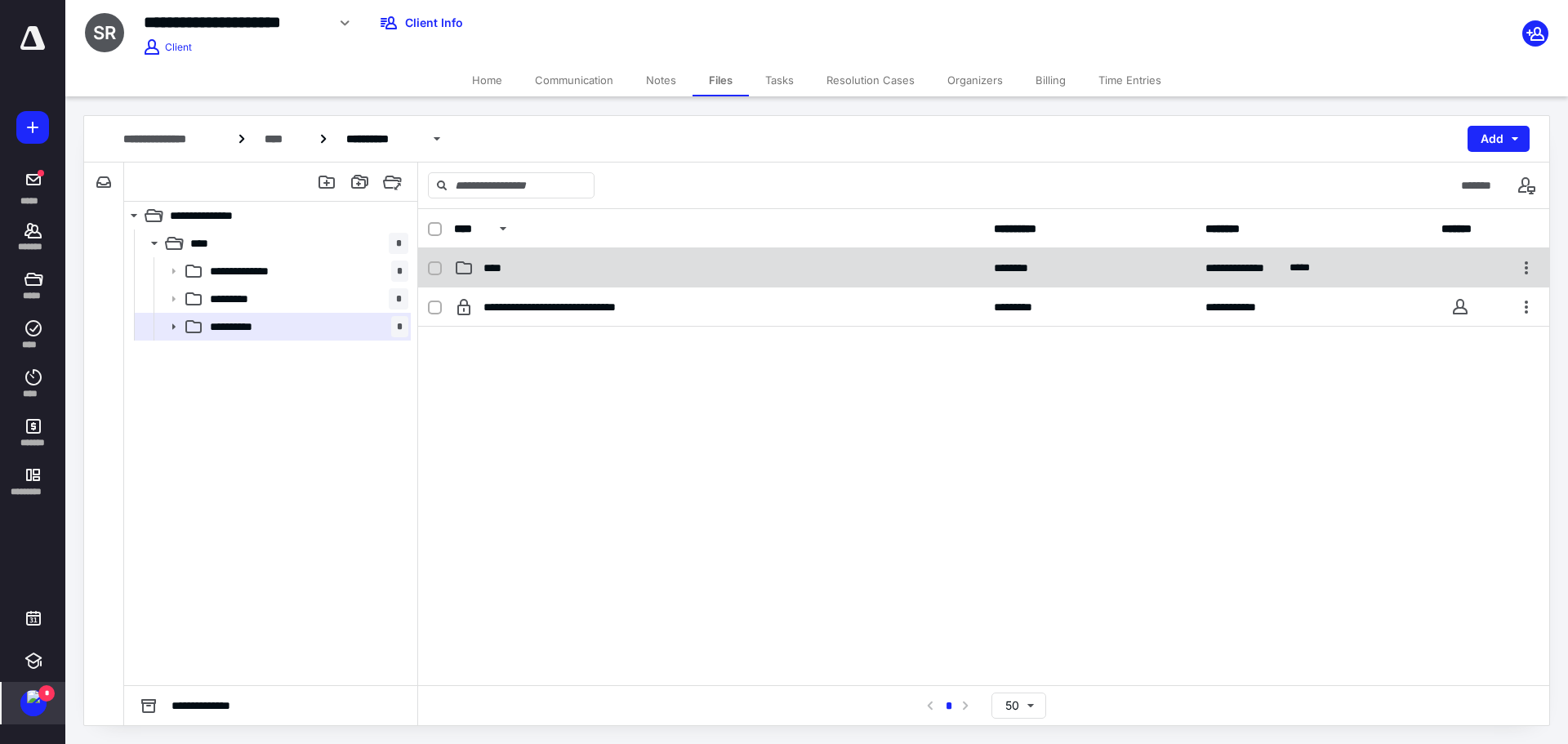 click on "**********" at bounding box center (983, 268) 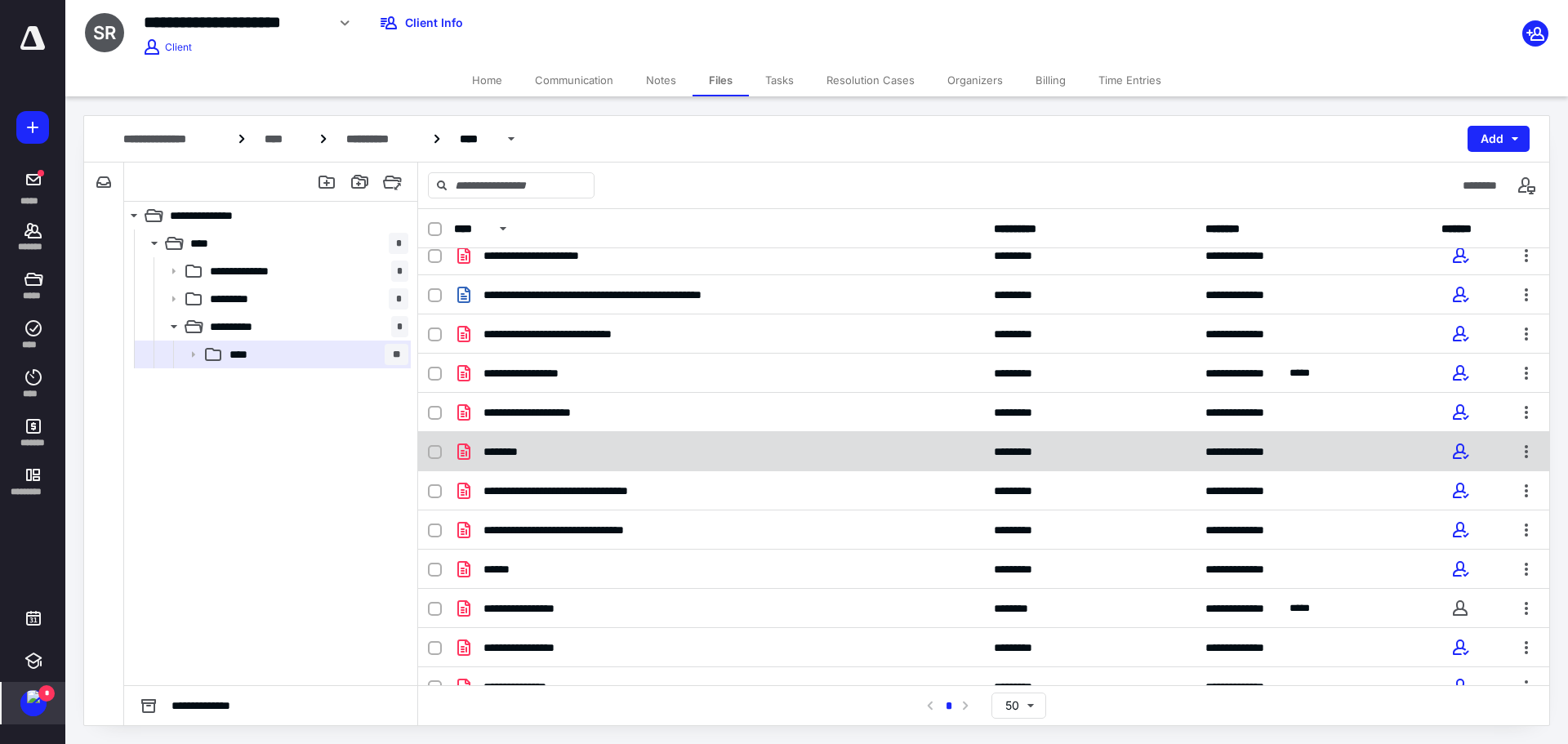 scroll, scrollTop: 0, scrollLeft: 0, axis: both 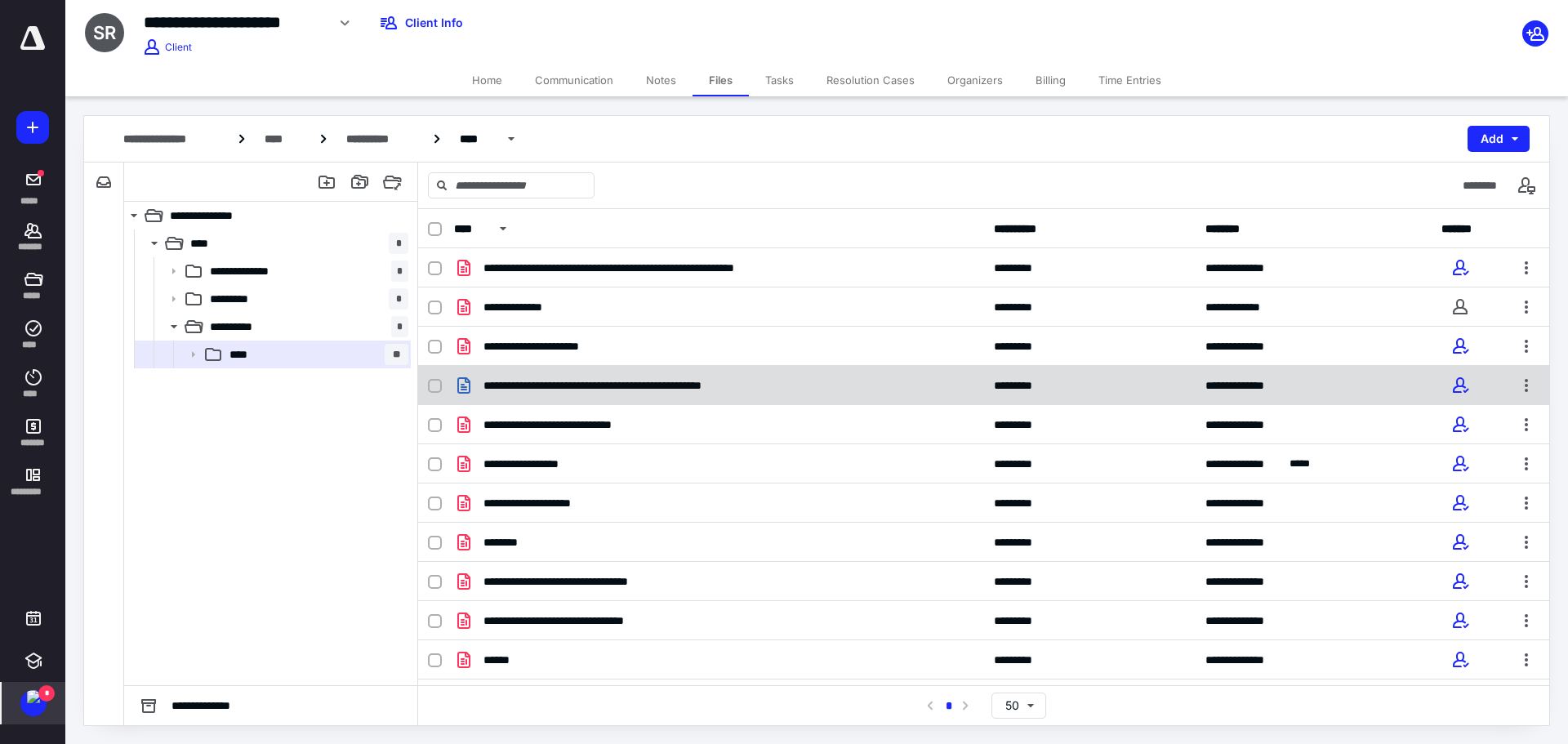 click on "**********" at bounding box center (630, 385) 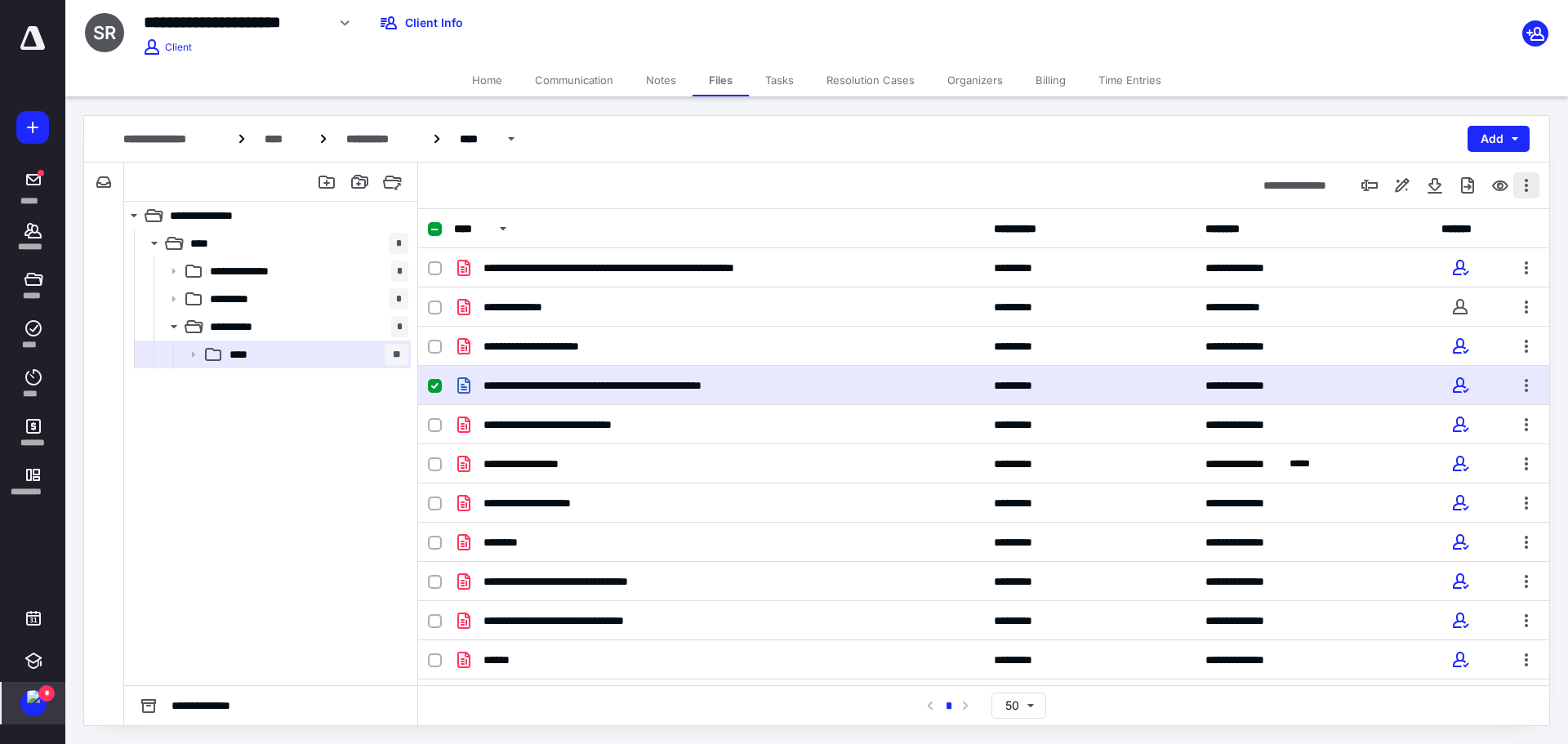 click at bounding box center (1526, 185) 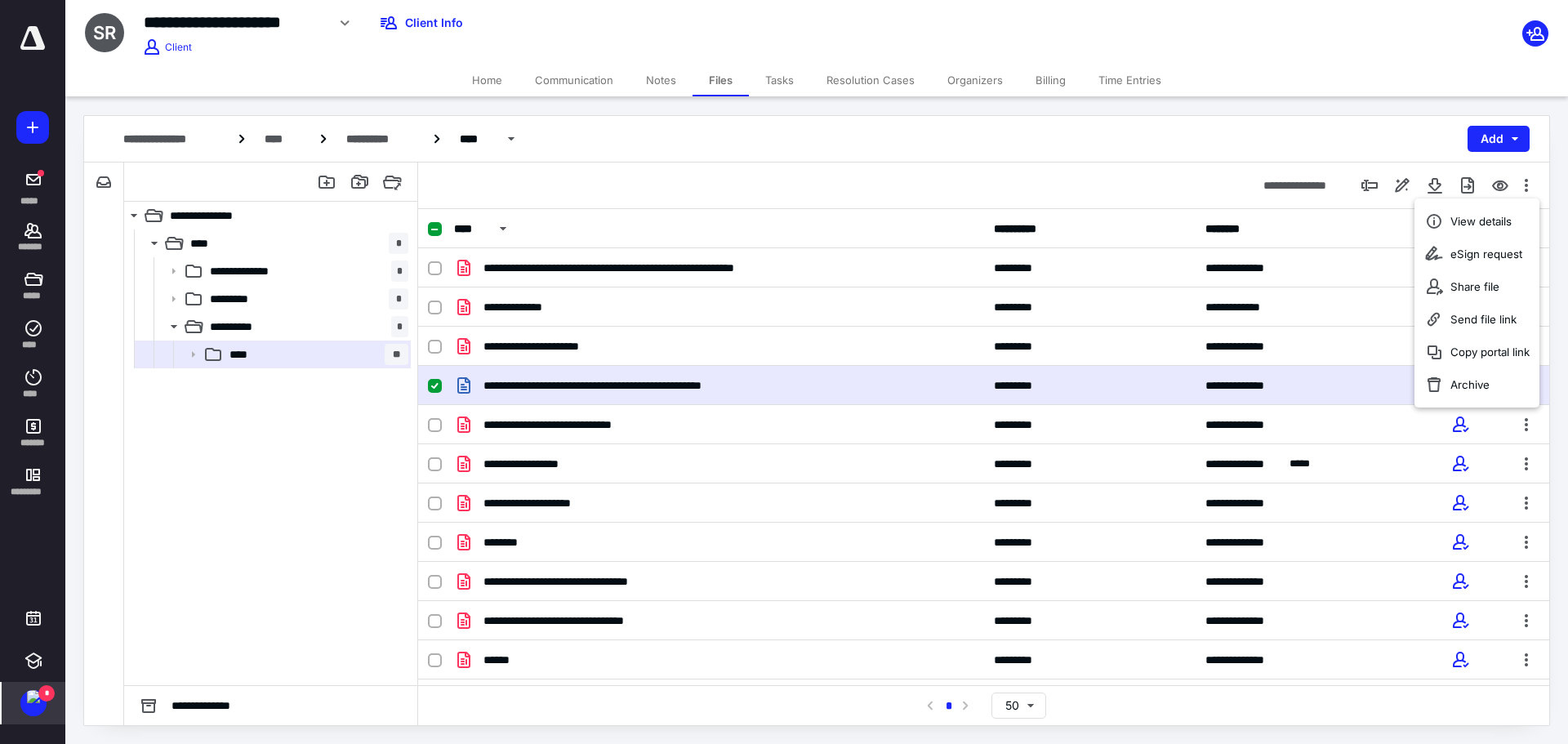 click on "**********" at bounding box center [817, 139] 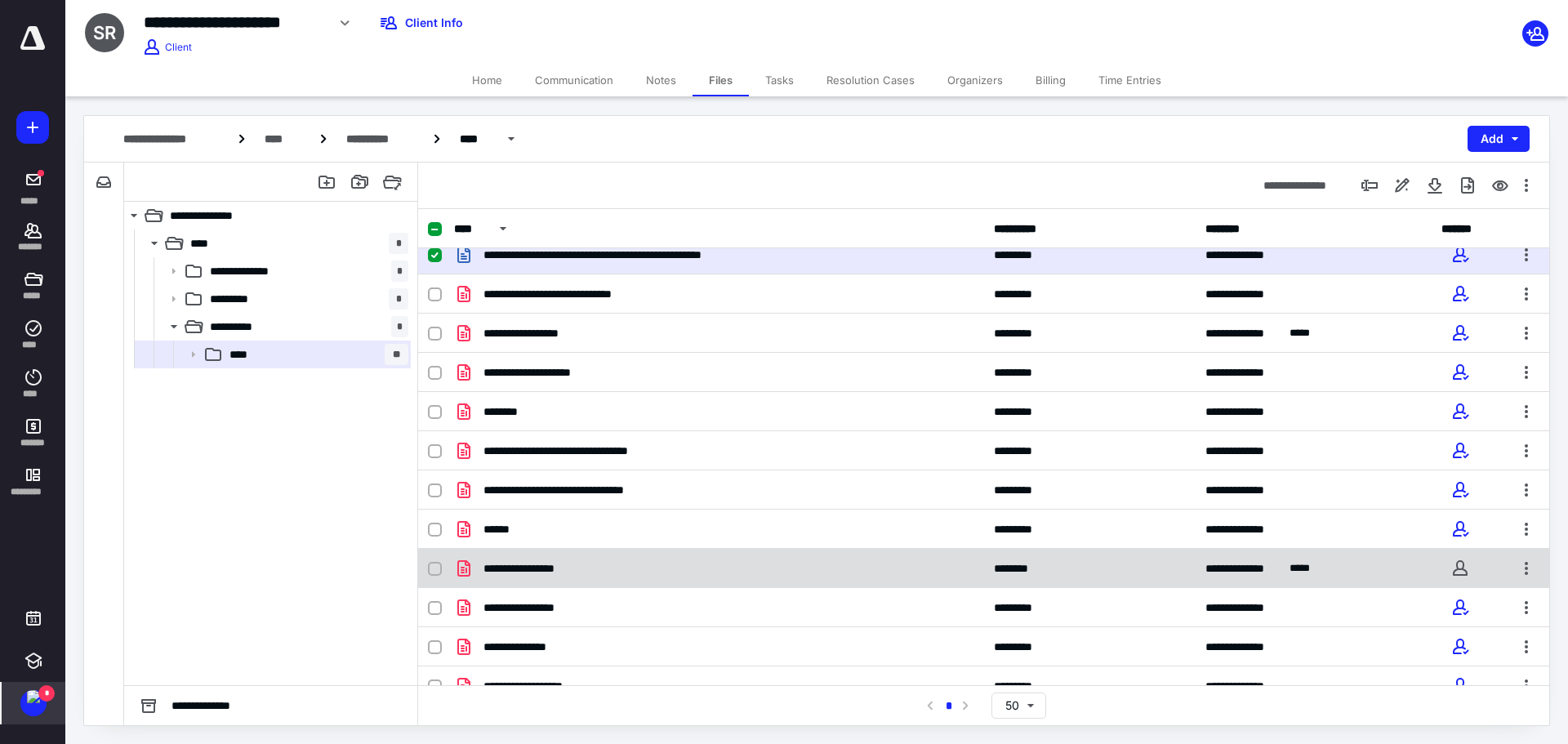scroll, scrollTop: 105, scrollLeft: 0, axis: vertical 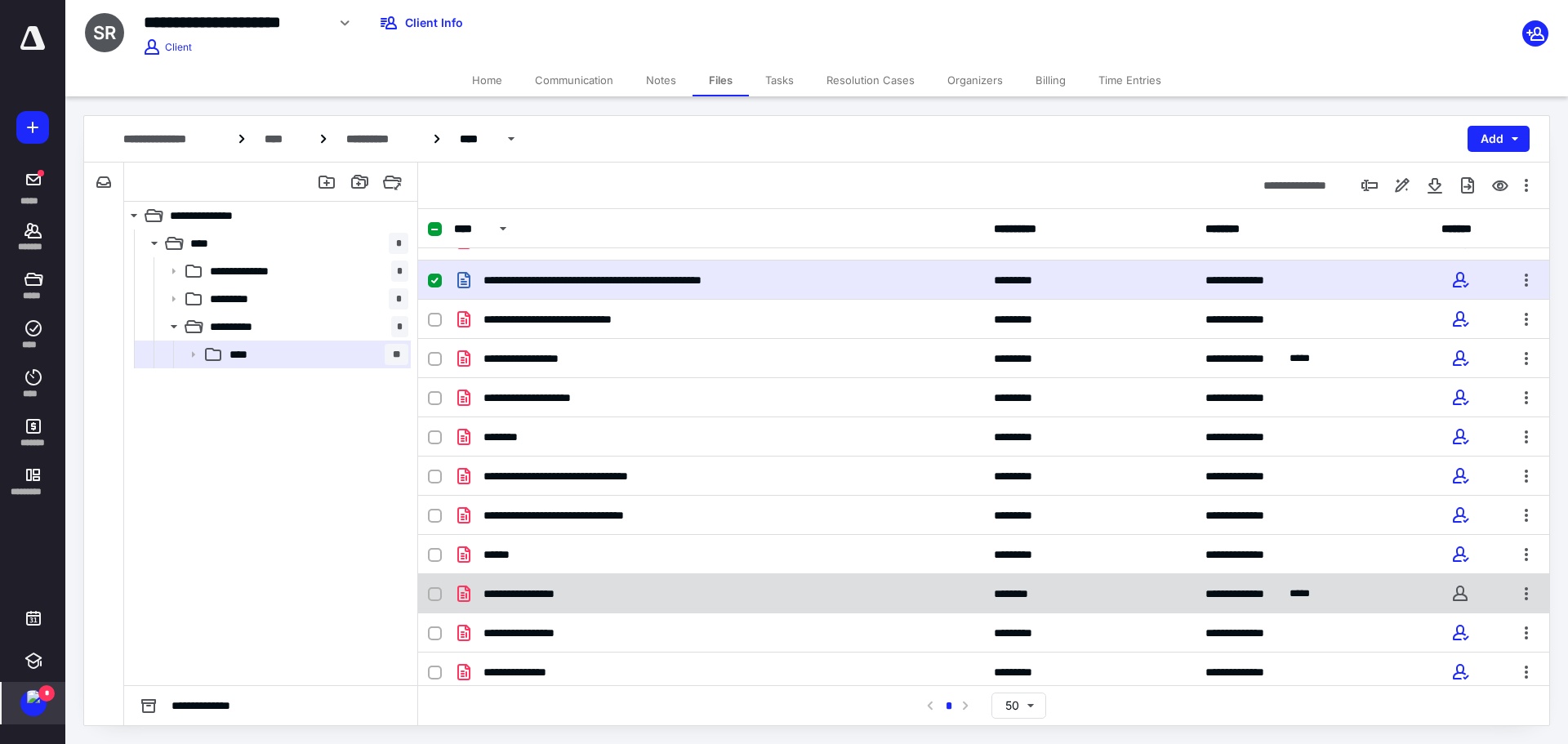 click at bounding box center [434, 595] 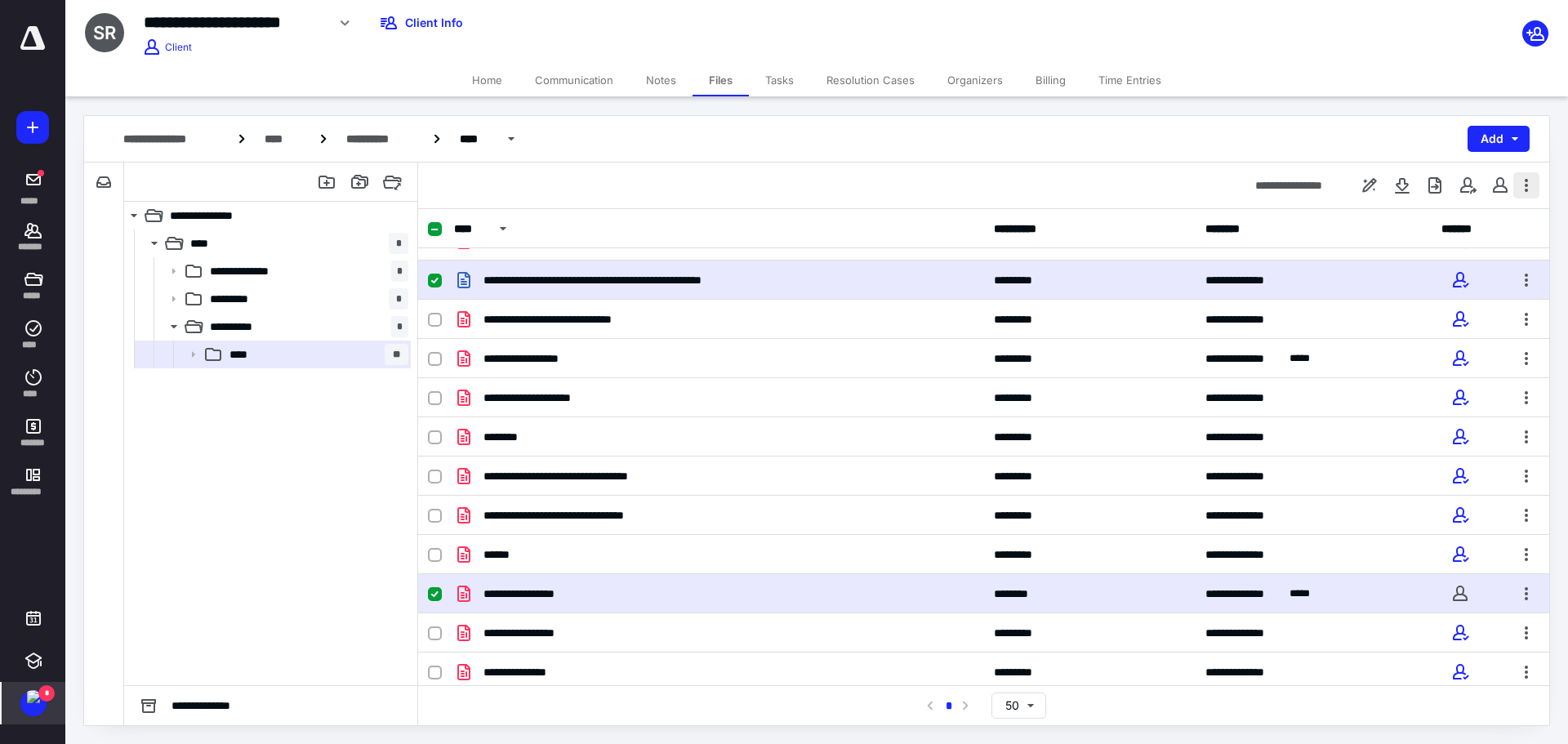 click at bounding box center [1526, 185] 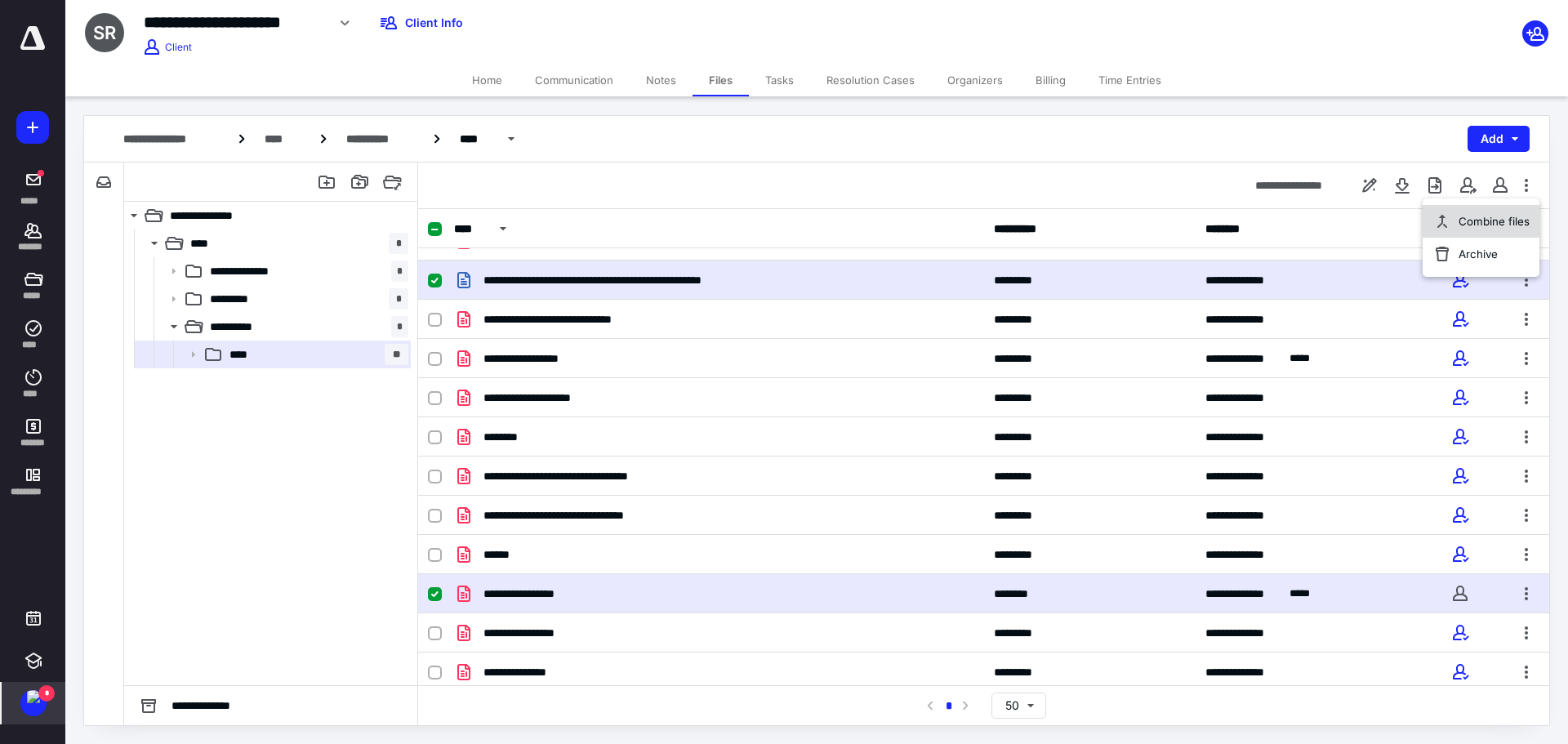 click on "Combine files" at bounding box center (1494, 221) 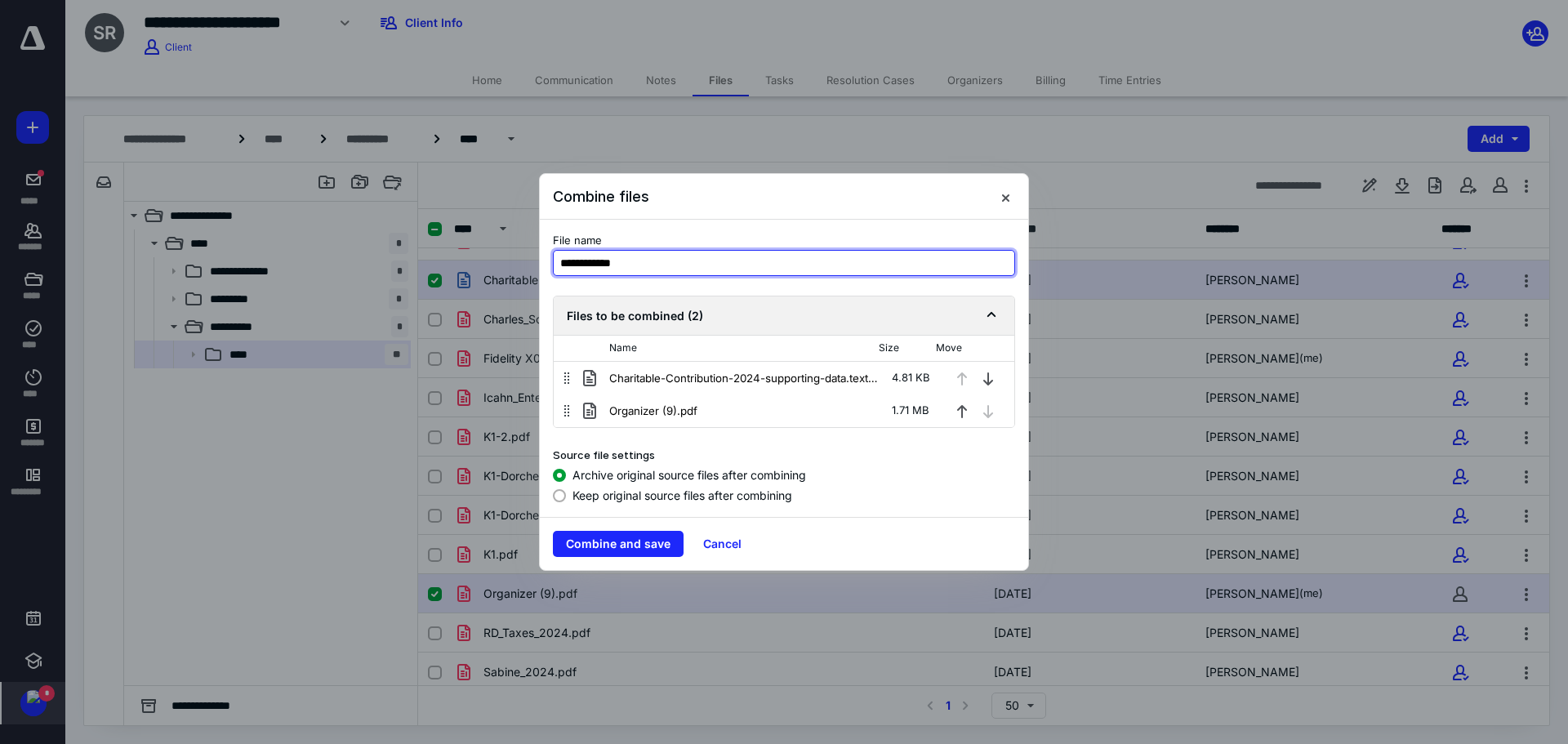 drag, startPoint x: 649, startPoint y: 261, endPoint x: 416, endPoint y: 261, distance: 233 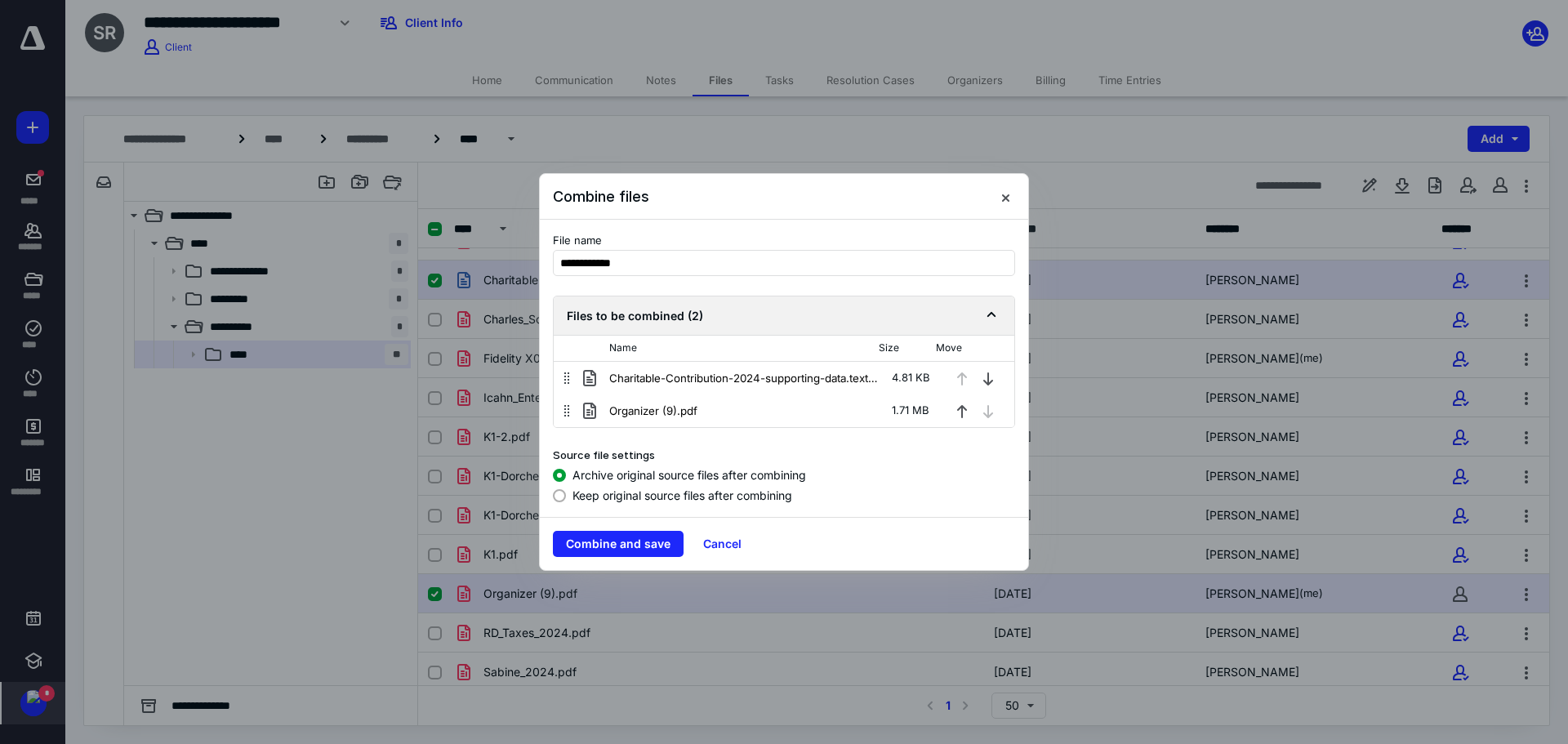 click on "Keep original source files after combining" at bounding box center [682, 495] 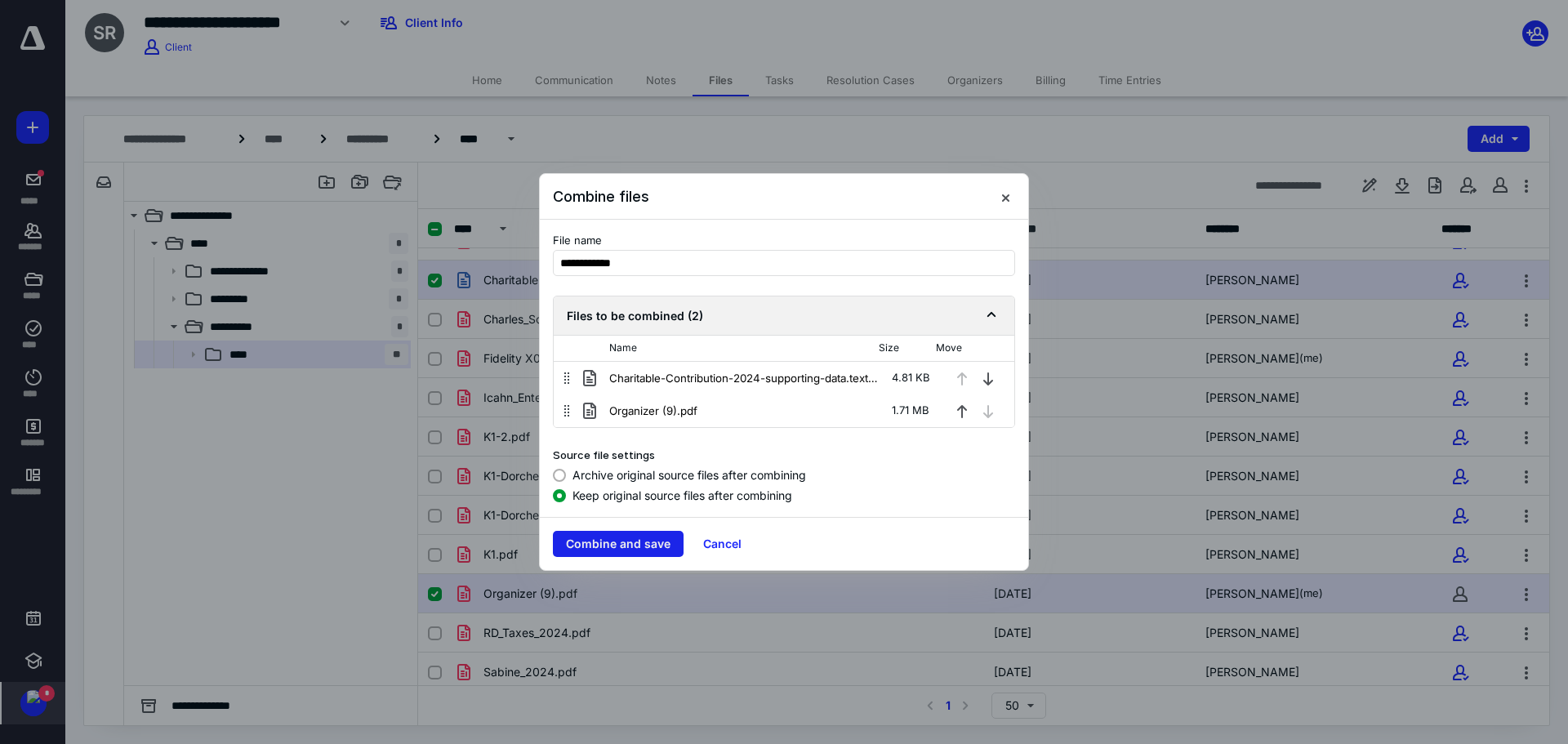 click on "Combine and save" at bounding box center [618, 544] 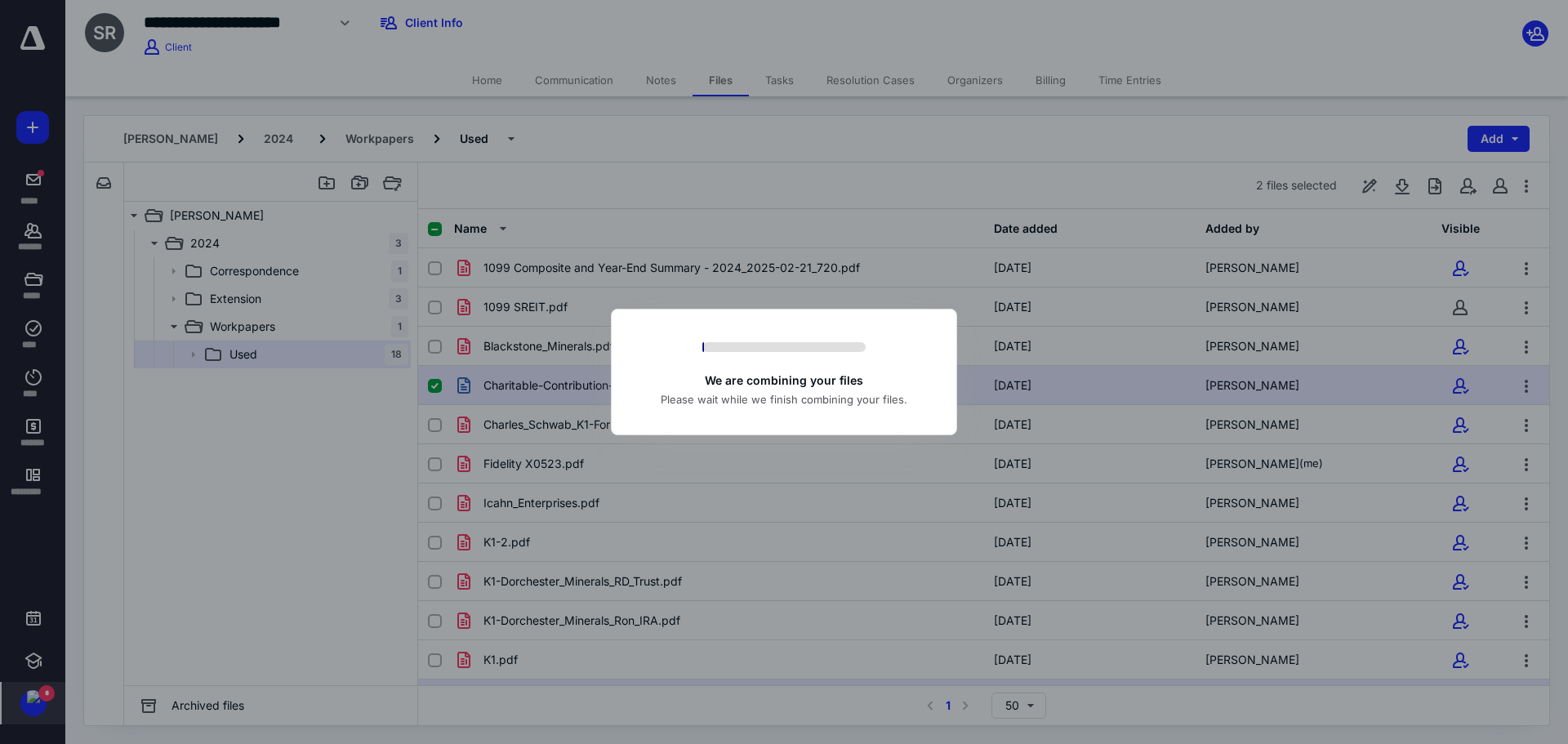 scroll, scrollTop: 105, scrollLeft: 0, axis: vertical 